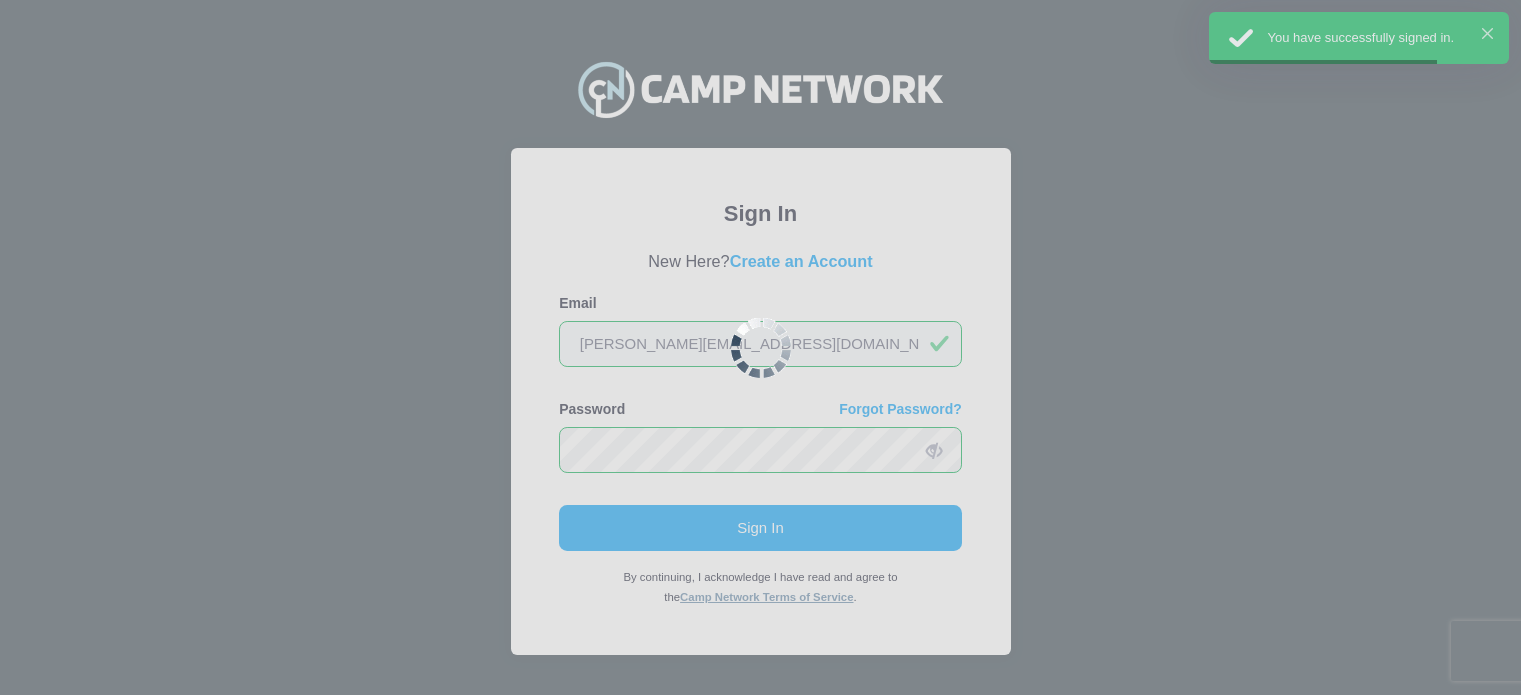 scroll, scrollTop: 0, scrollLeft: 0, axis: both 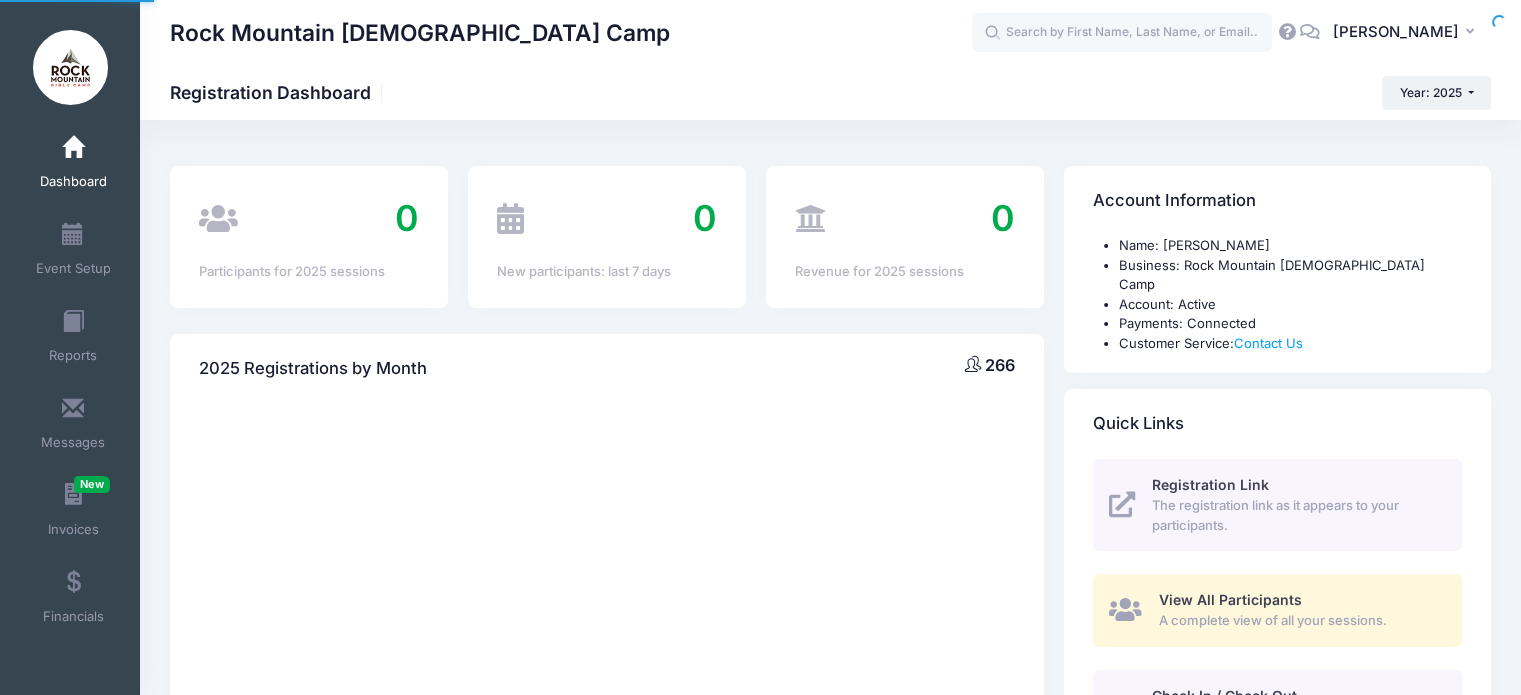 select 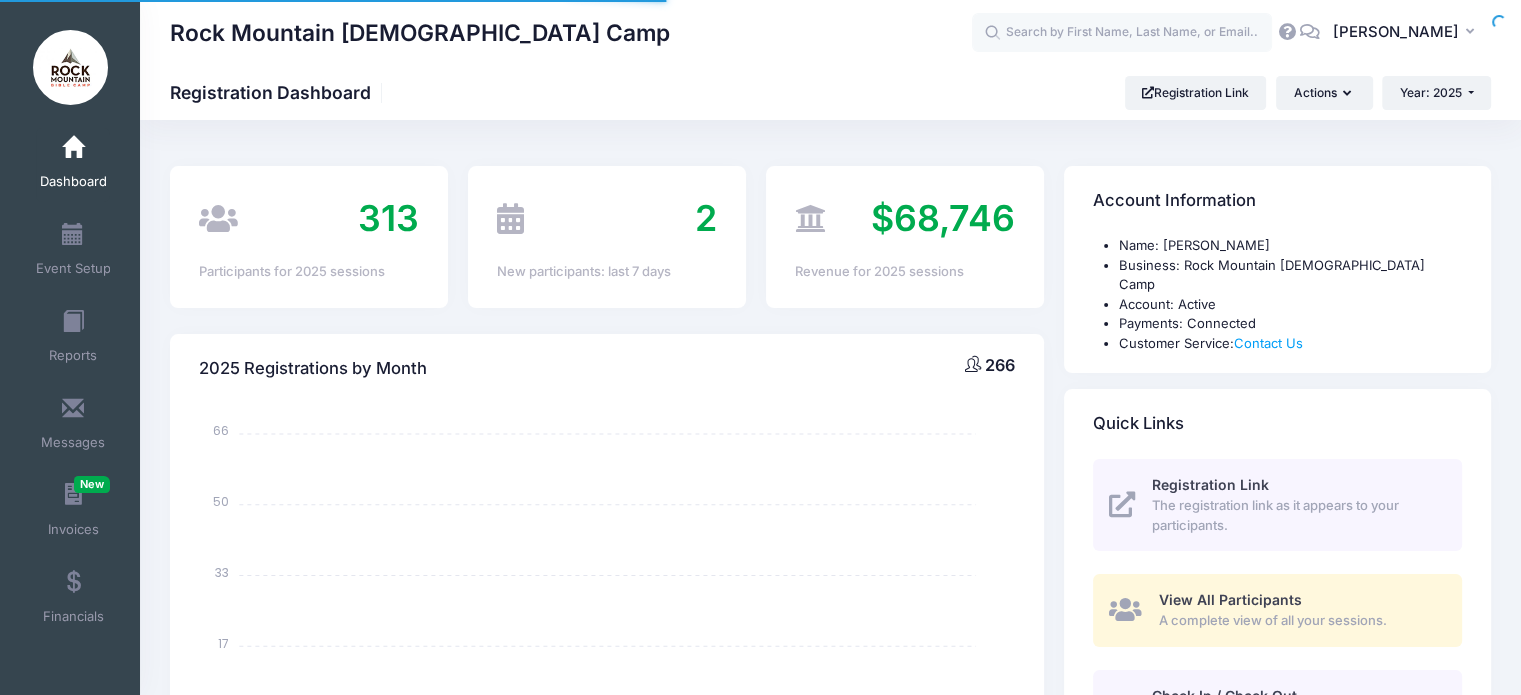 scroll, scrollTop: 0, scrollLeft: 0, axis: both 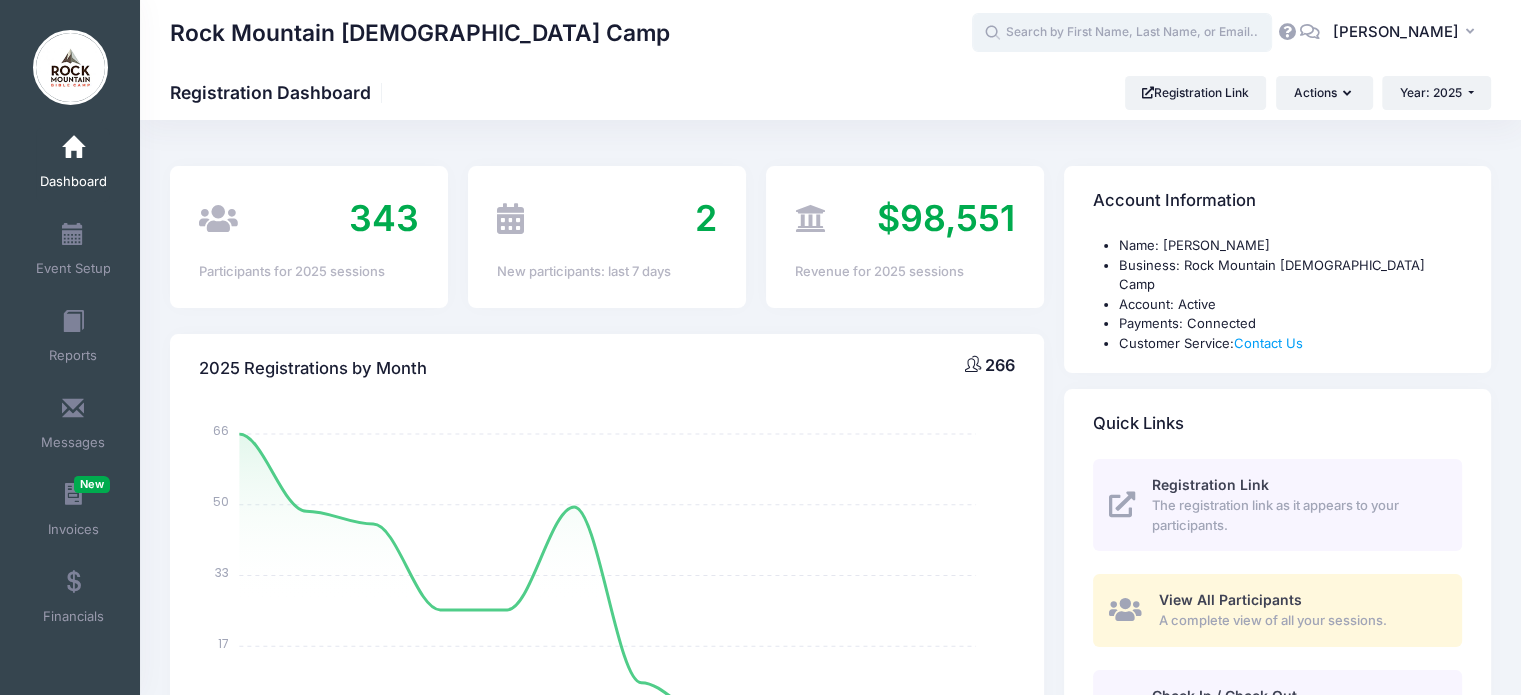 click at bounding box center (1122, 33) 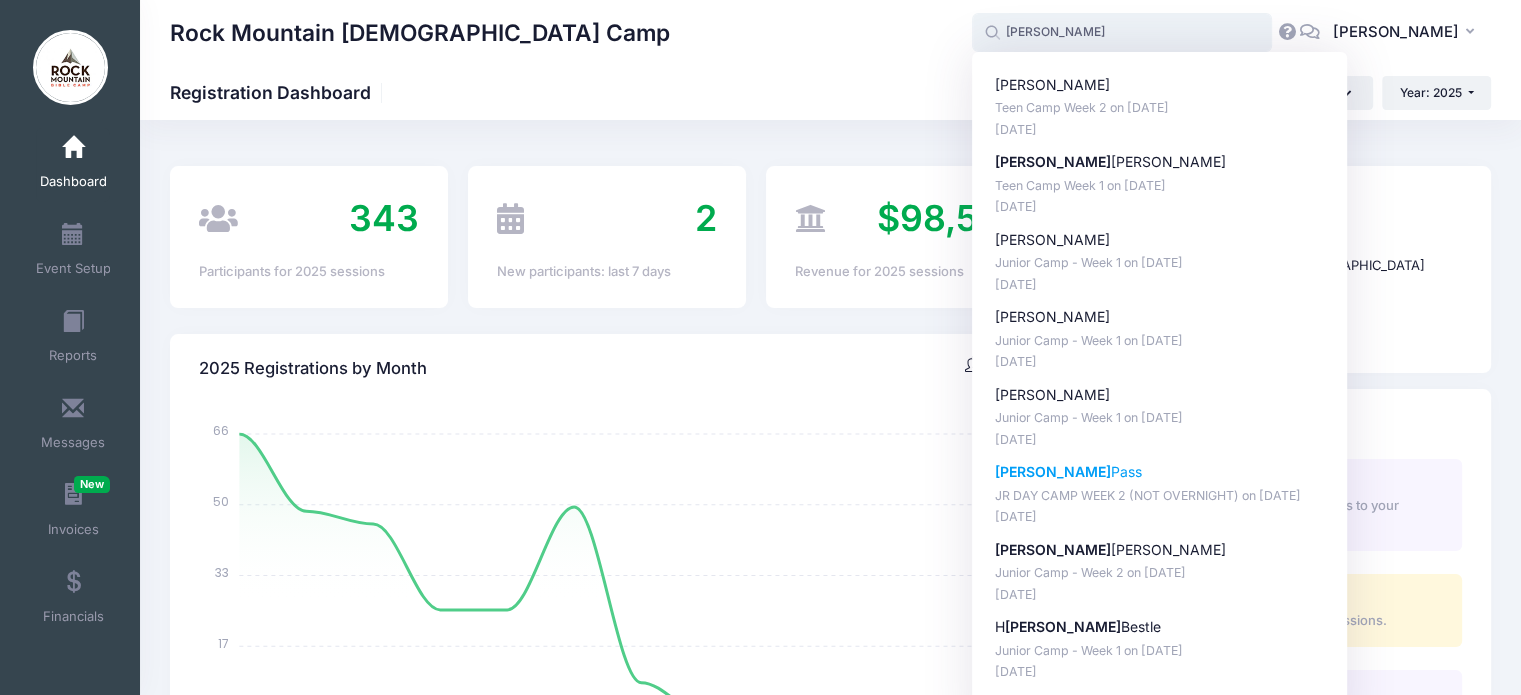 click on "Anna  Pass" at bounding box center (1160, 472) 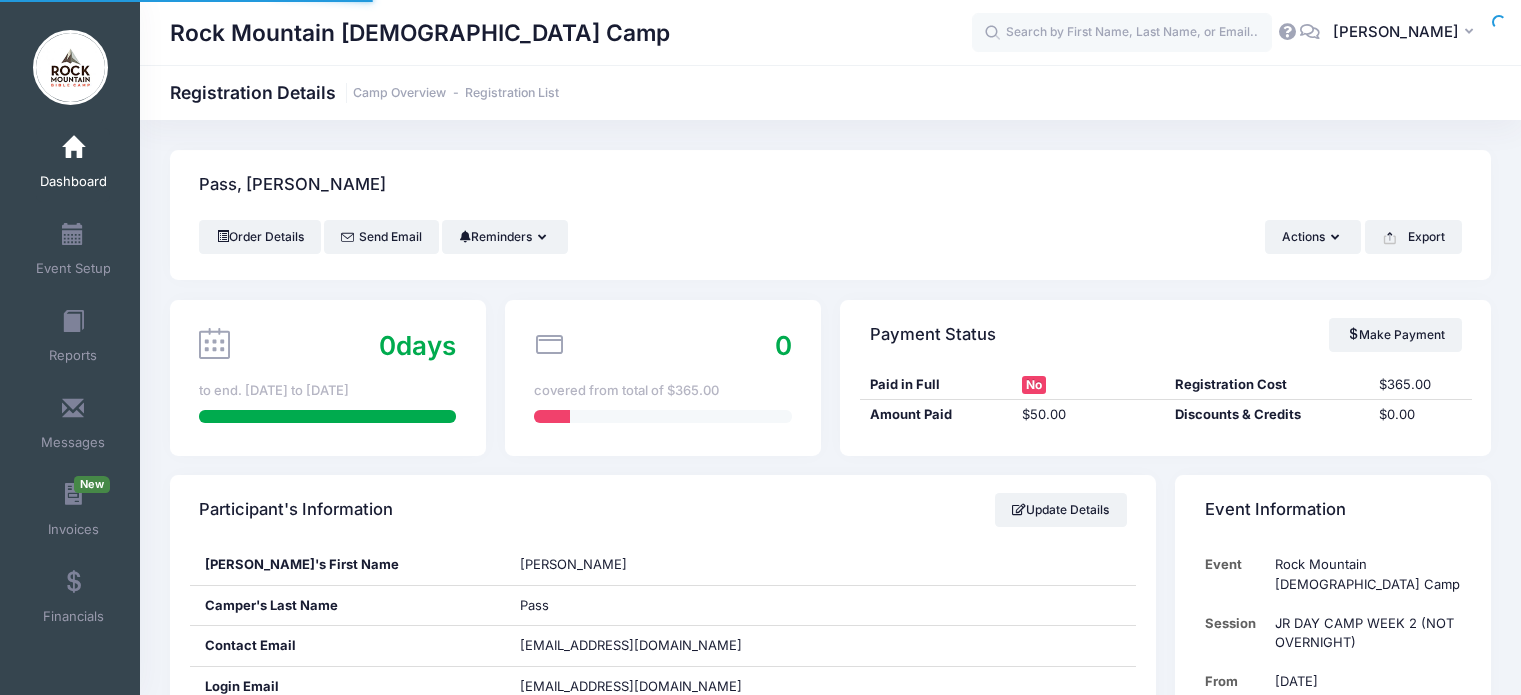 scroll, scrollTop: 0, scrollLeft: 0, axis: both 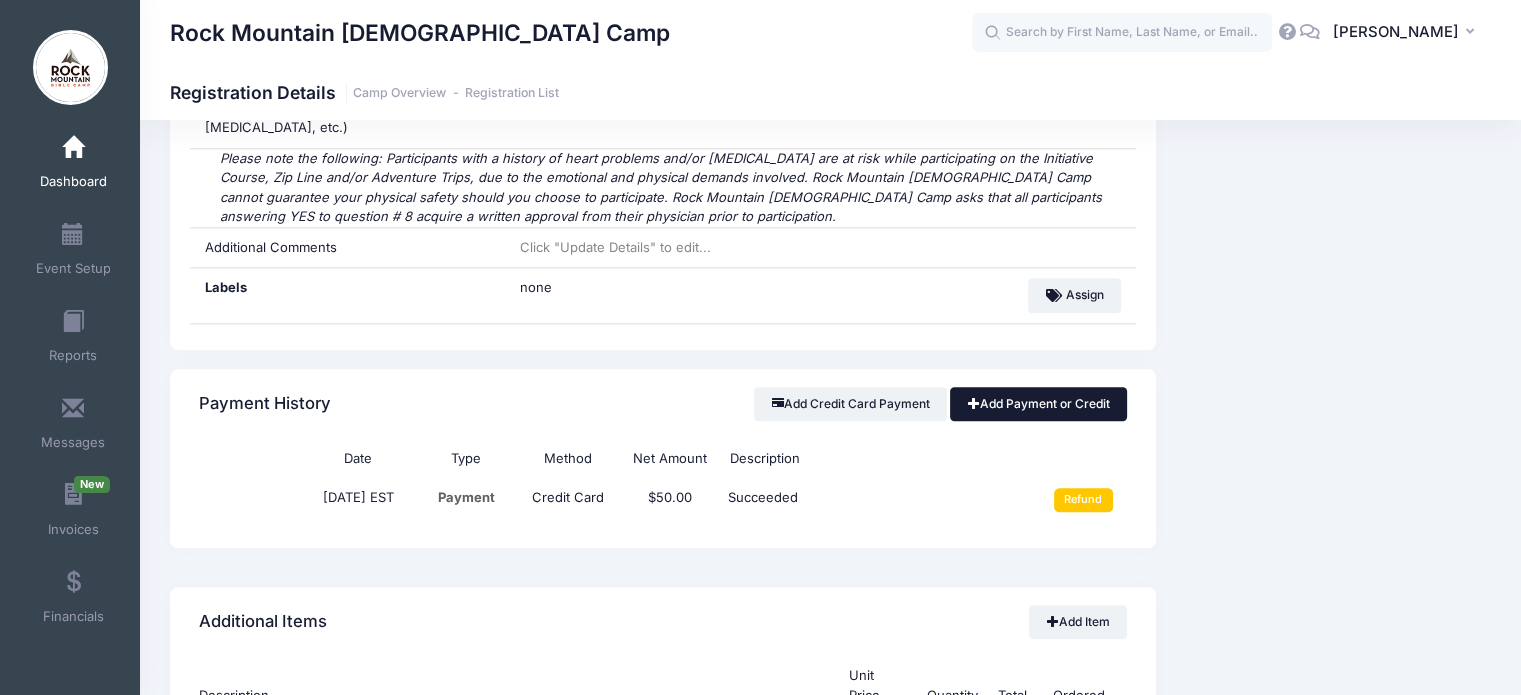 click on "Add Payment or Credit" at bounding box center (1038, 404) 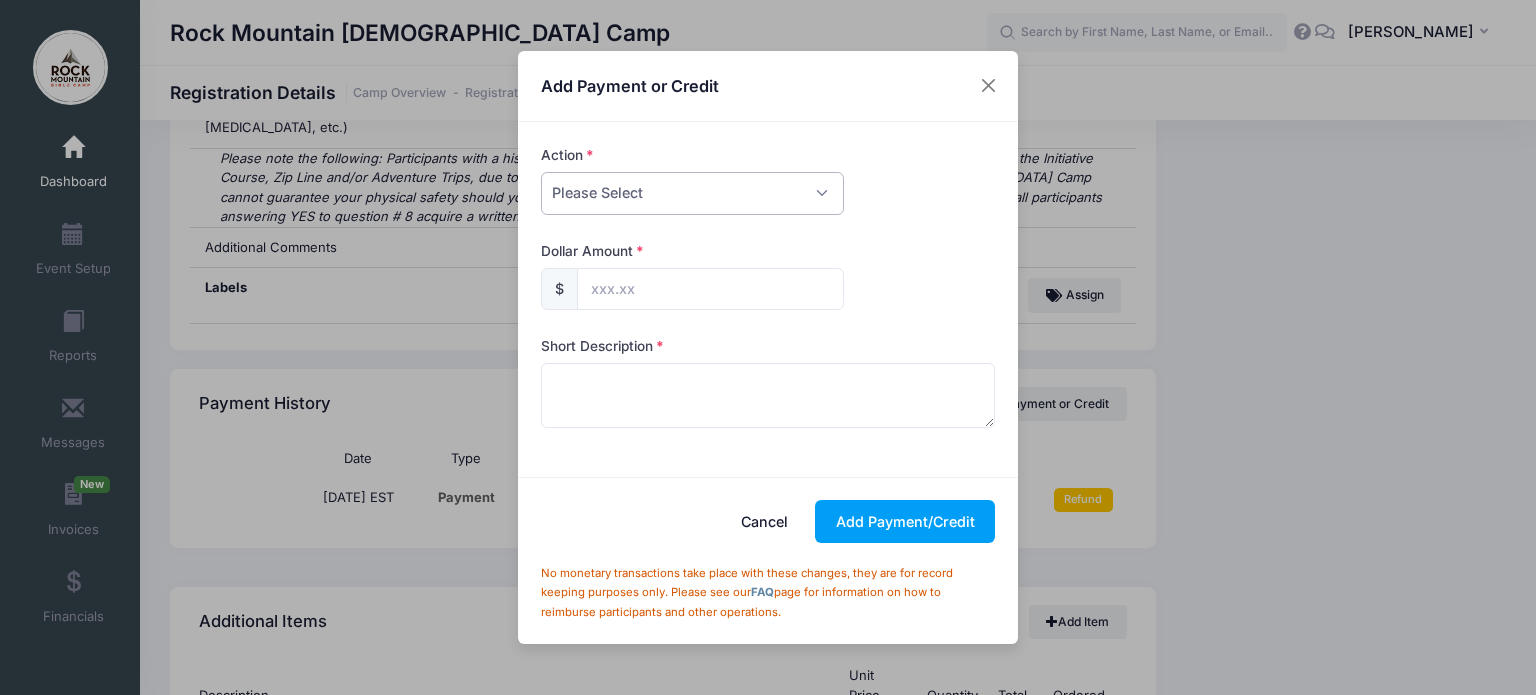 click on "Please Select
Payment
Credit
Refund (Offline)" at bounding box center (692, 193) 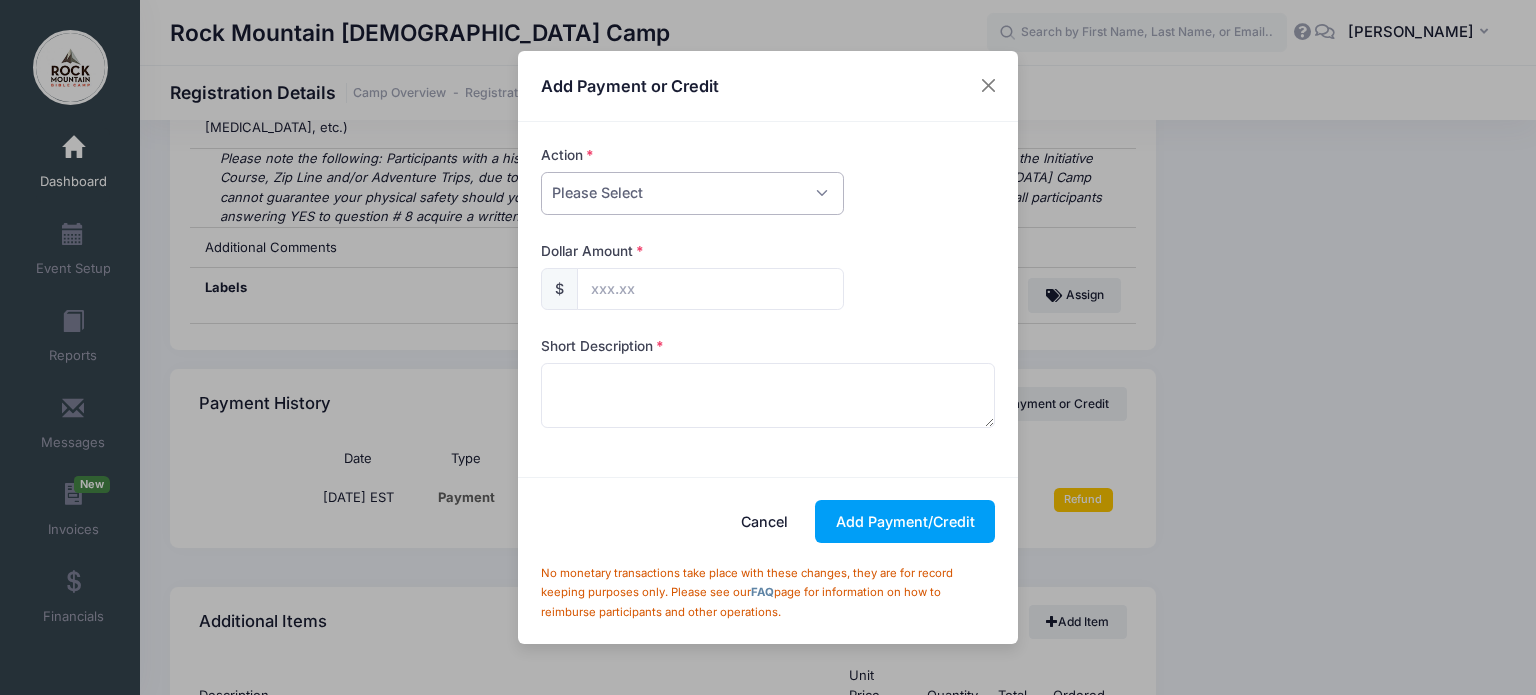 select on "payment" 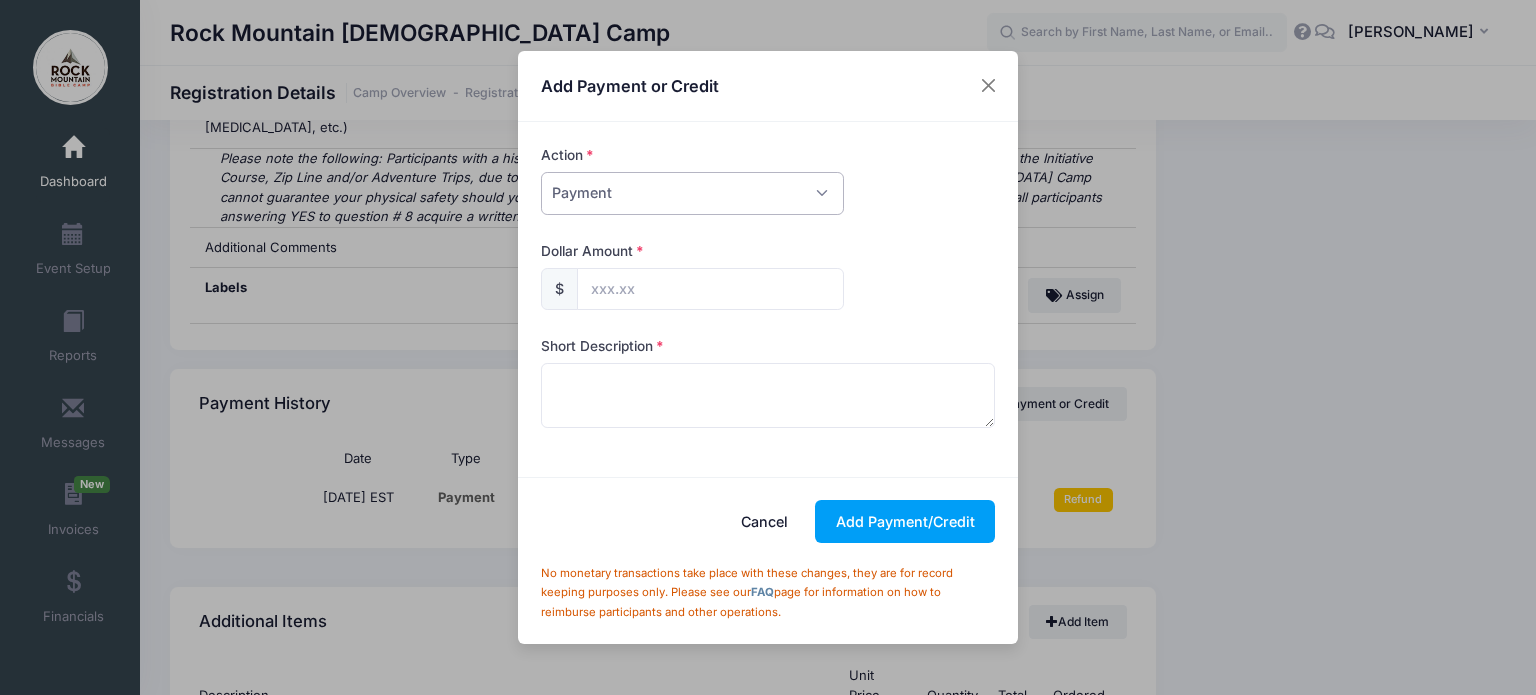 click on "Please Select
Payment
Credit
Refund (Offline)" at bounding box center [692, 193] 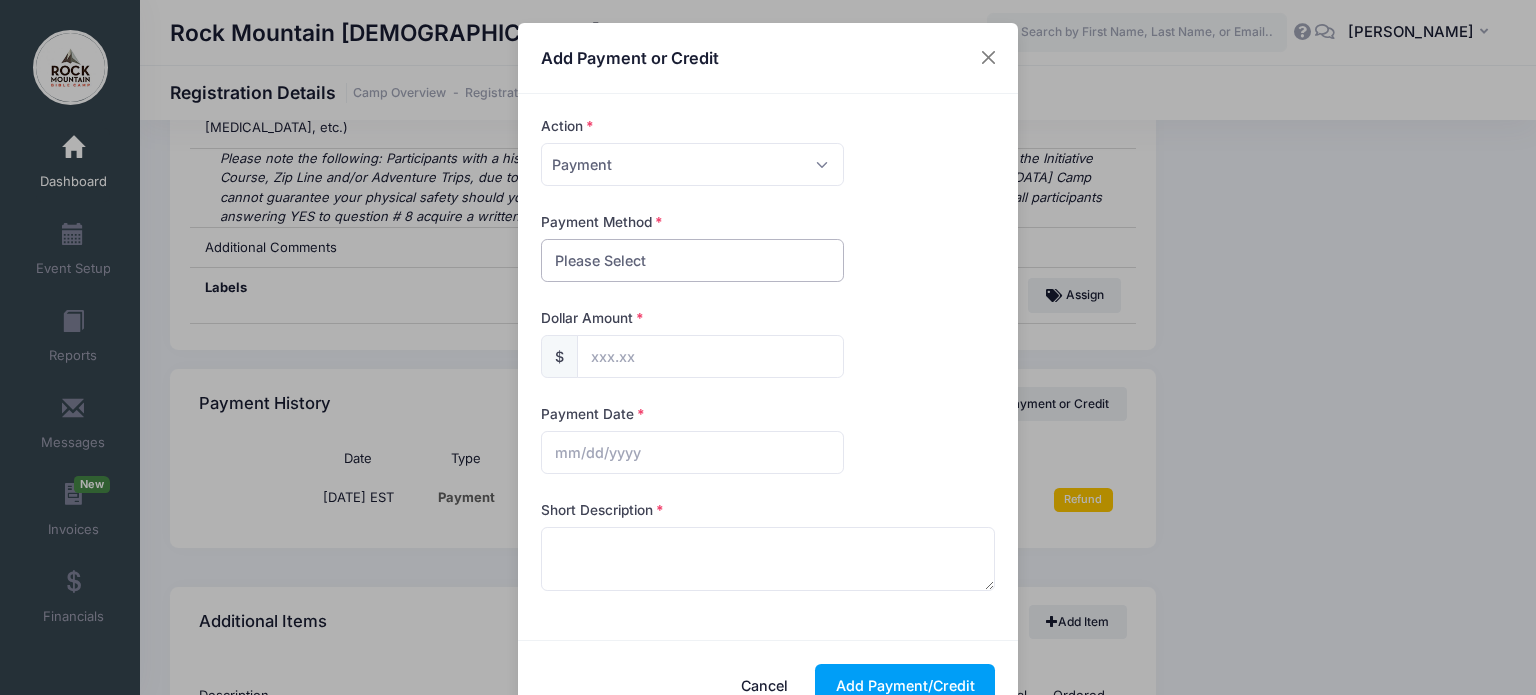click on "Please Select
PayPal
Cash
Check
Bank Transfer
Other" at bounding box center [692, 260] 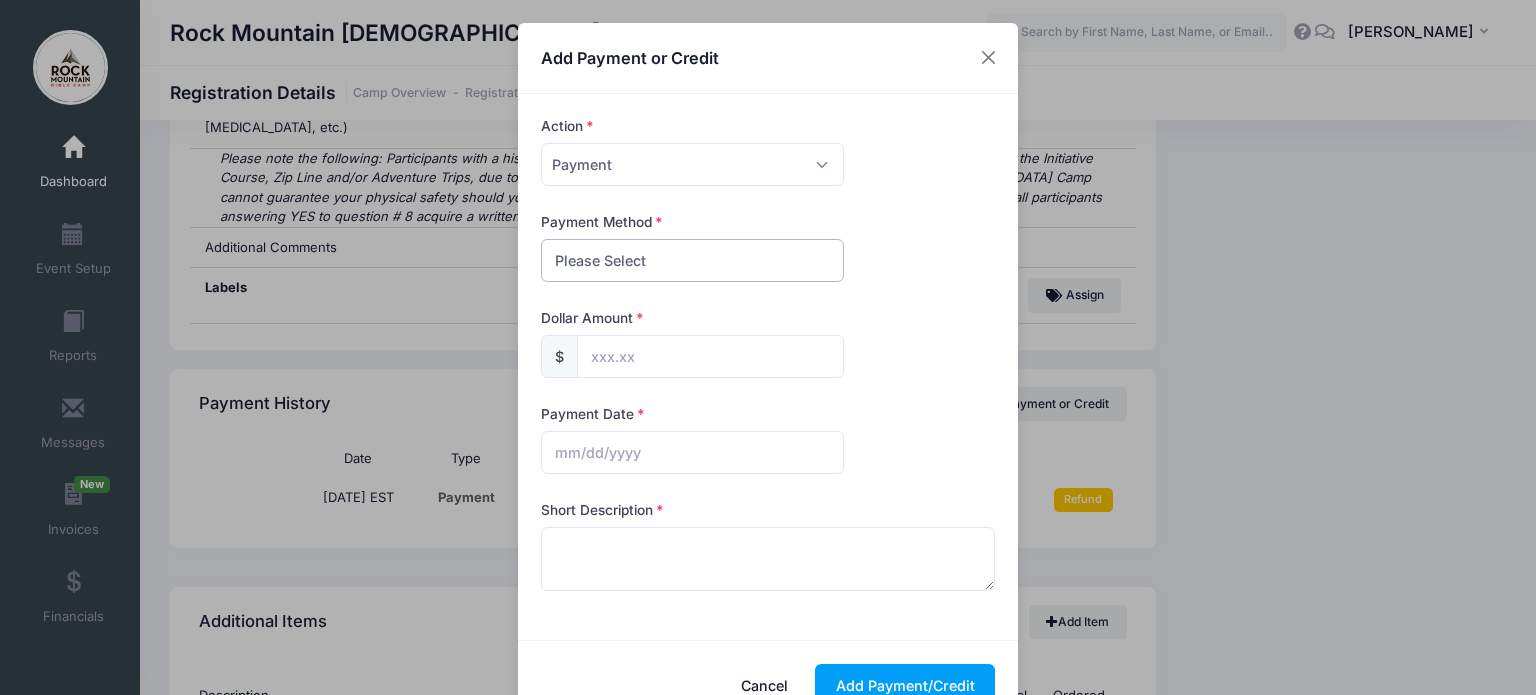 select on "check" 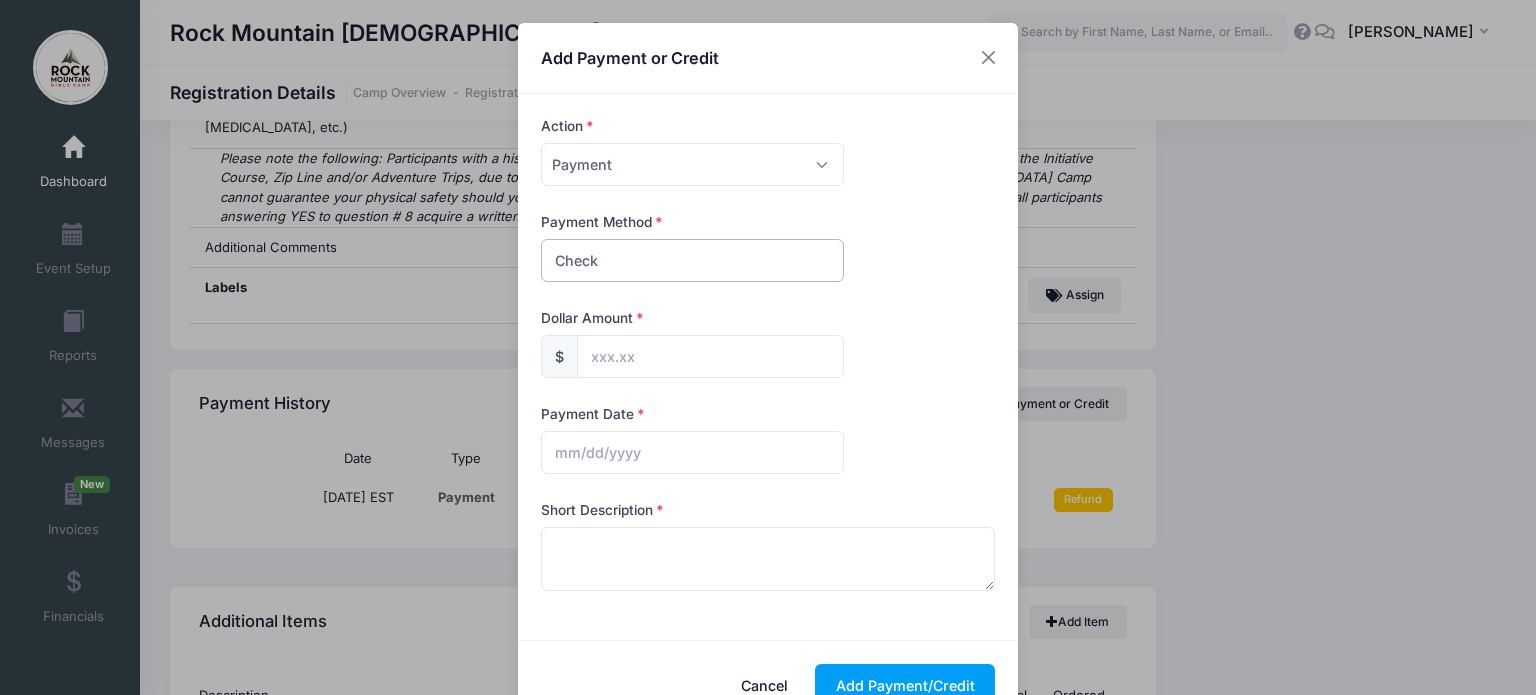 click on "Please Select
PayPal
Cash
Check
Bank Transfer
Other" at bounding box center [692, 260] 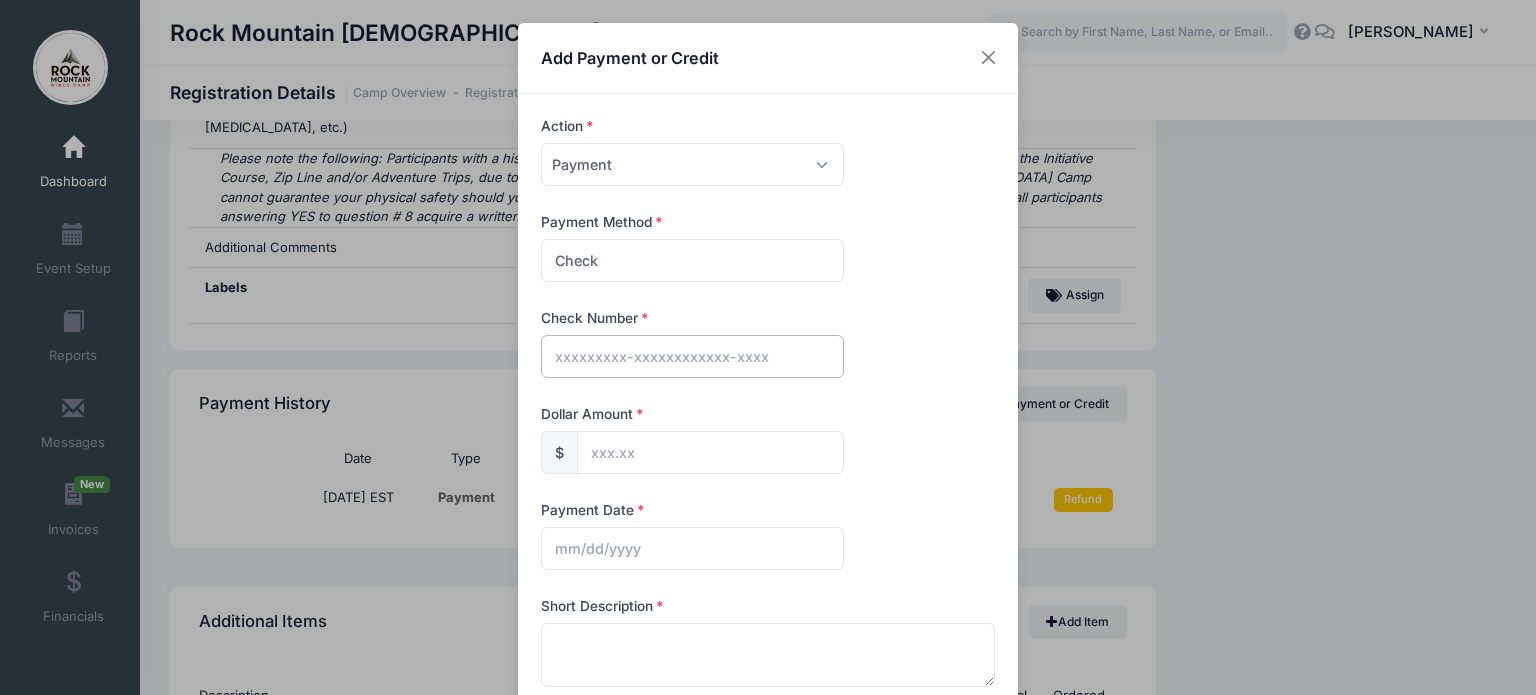 click at bounding box center (692, 356) 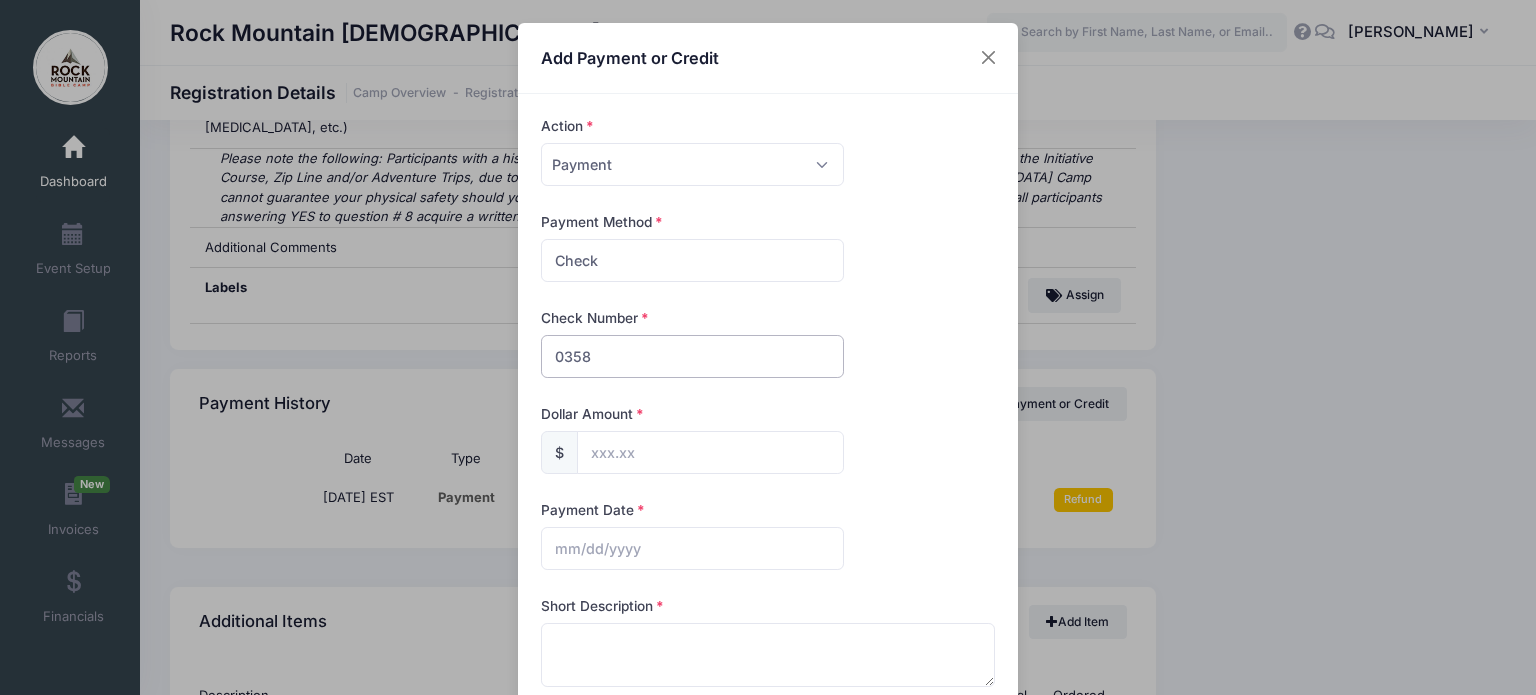 type on "0358" 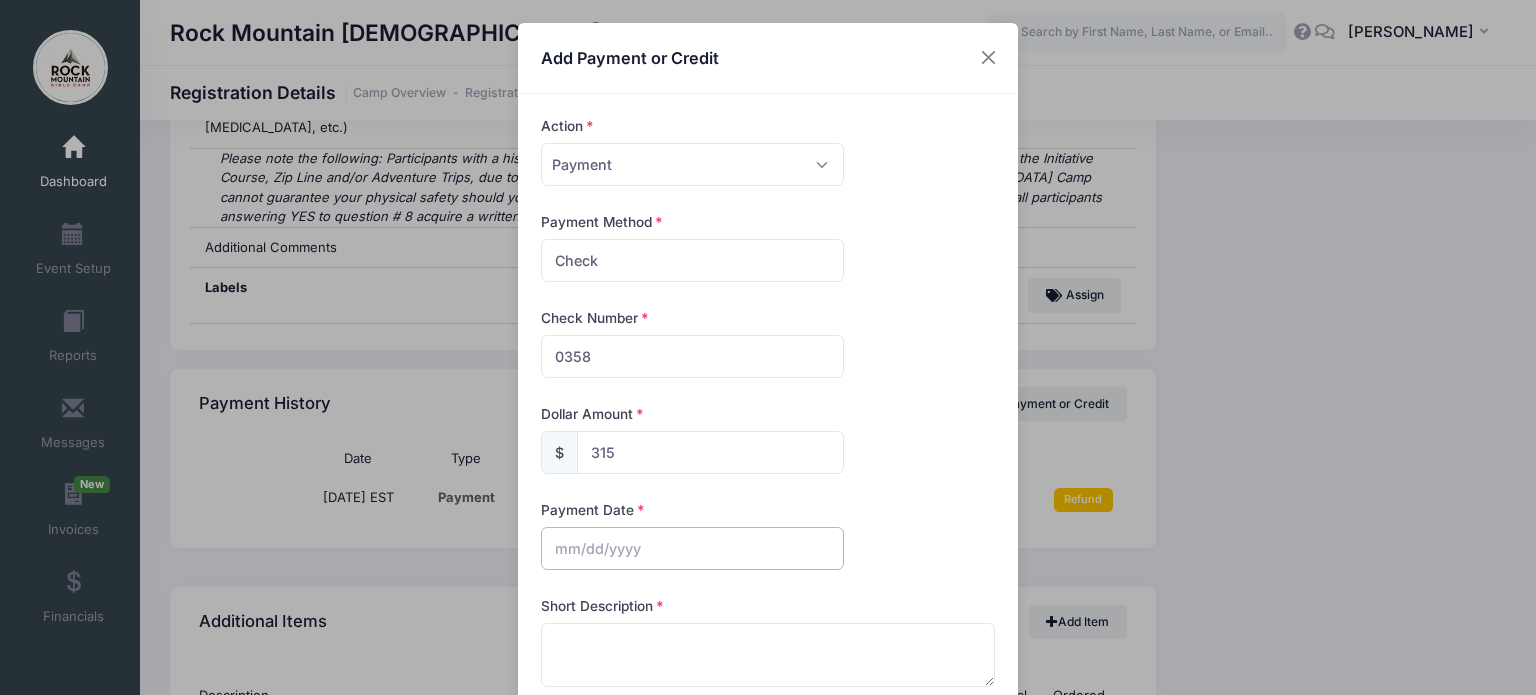 type on "315.00" 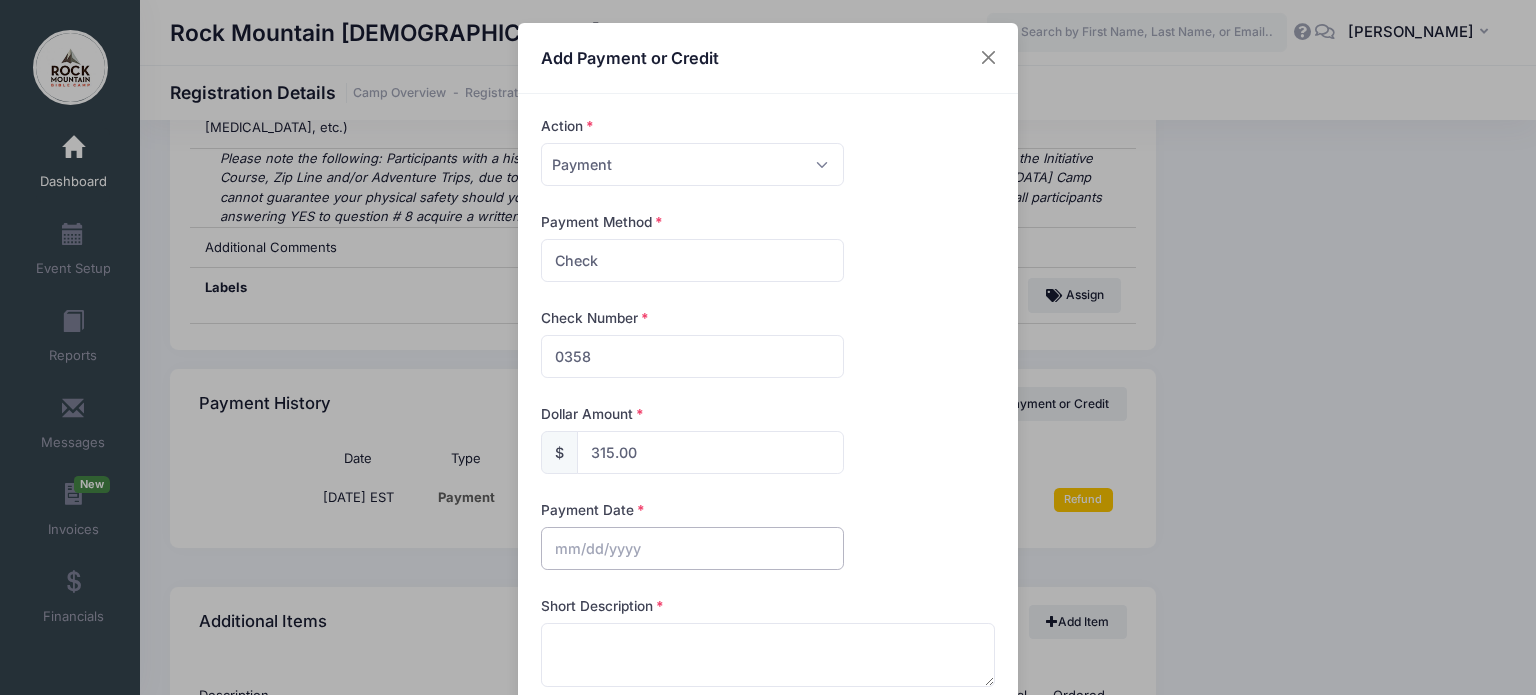 click at bounding box center [692, 548] 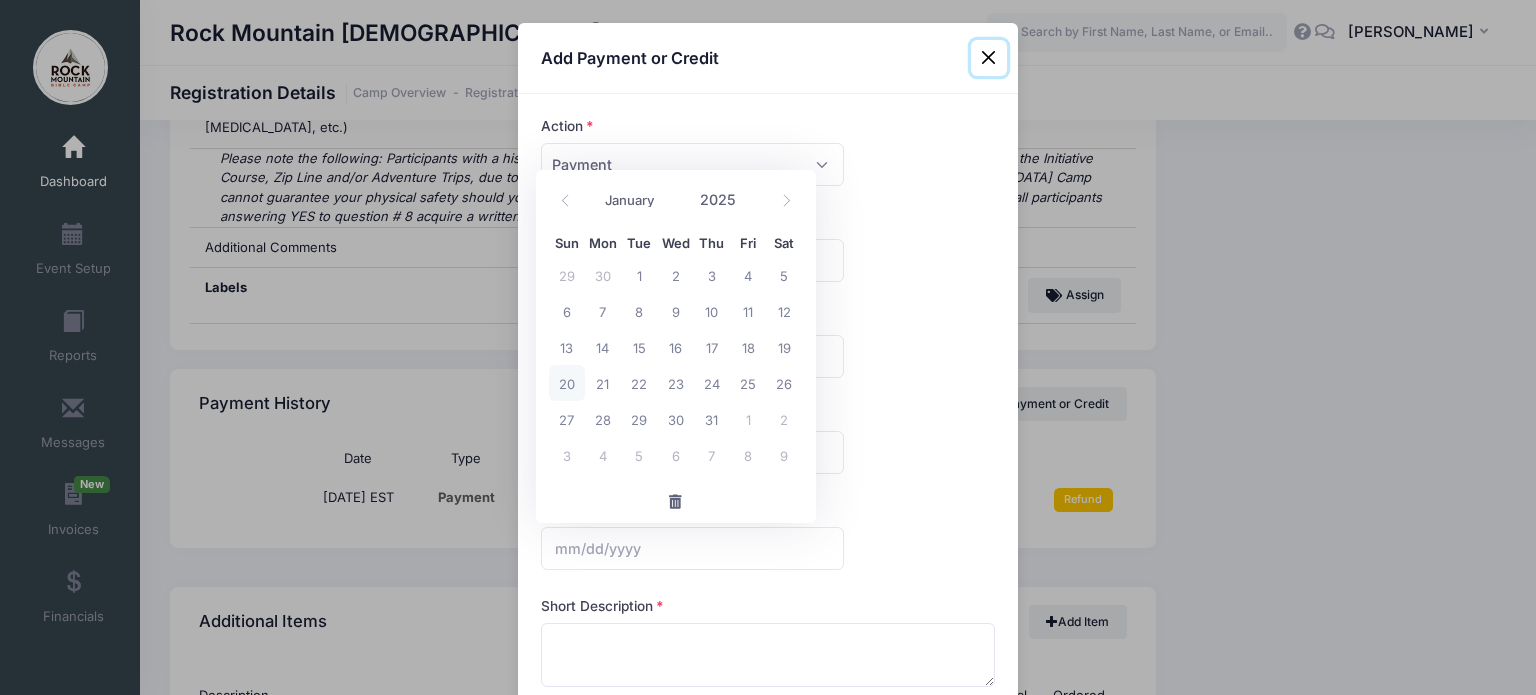 click on "20" at bounding box center (567, 383) 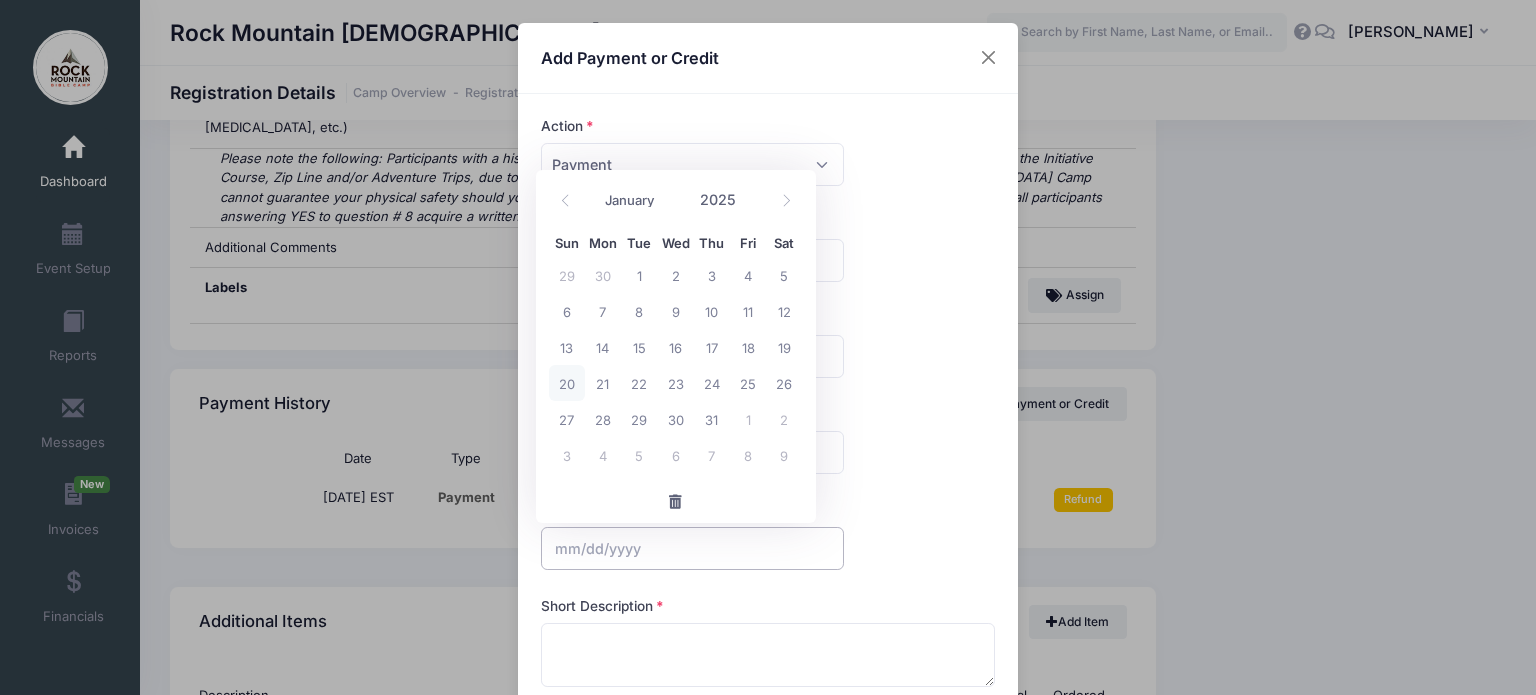 type on "[DATE]" 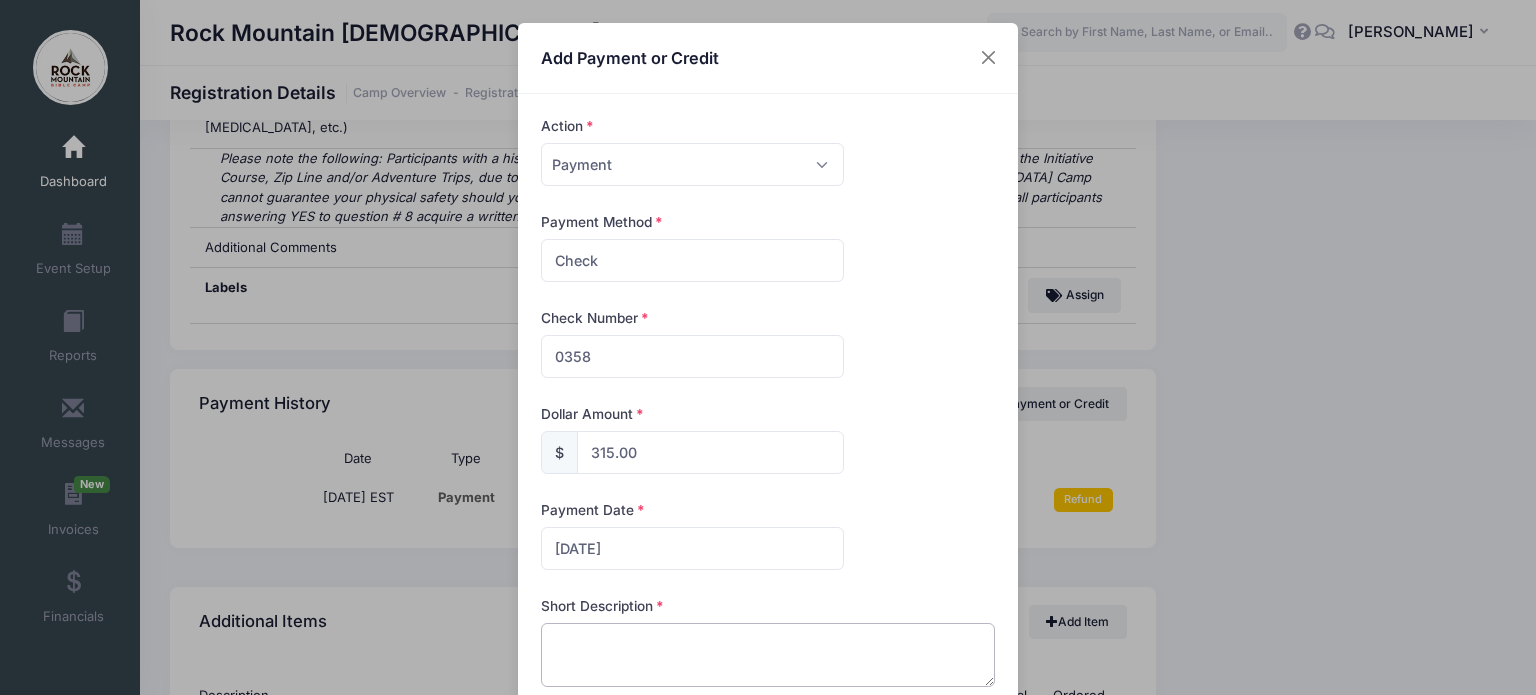 click at bounding box center [768, 655] 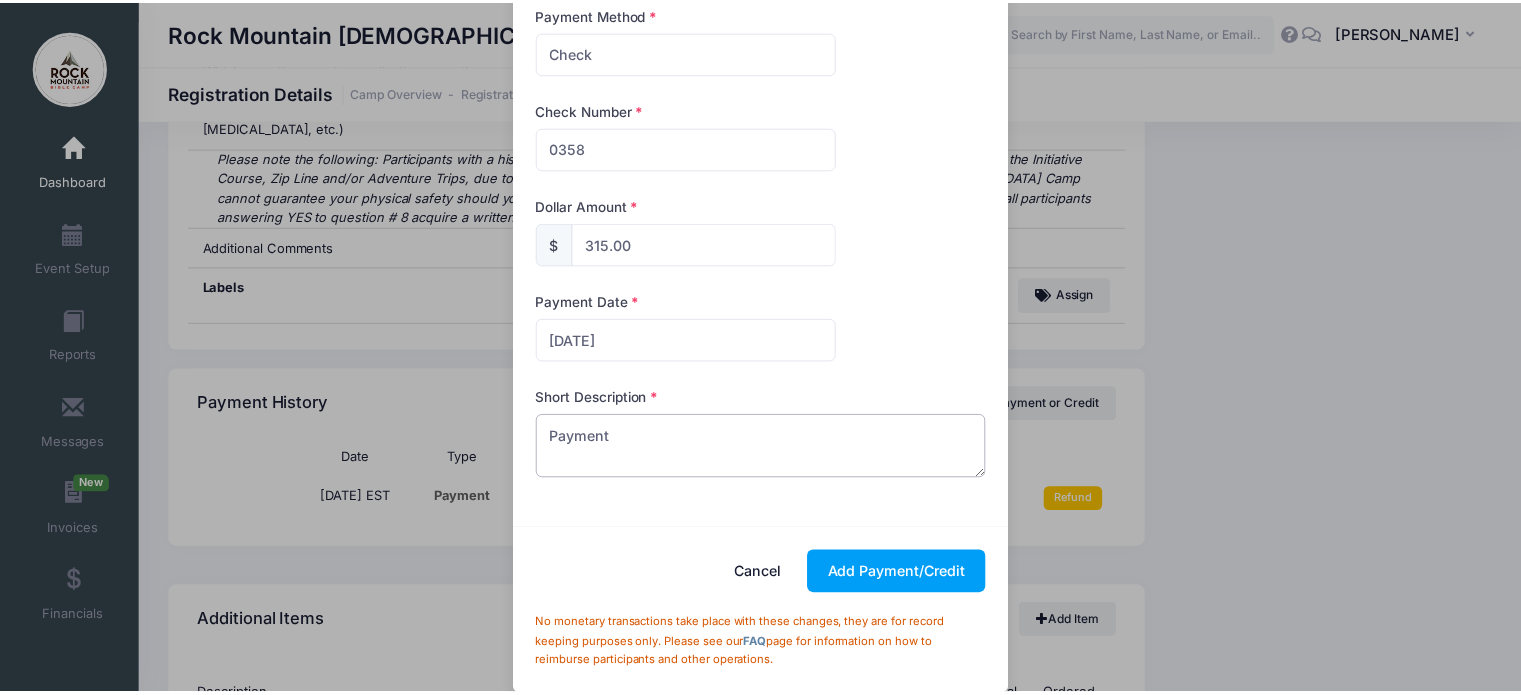 scroll, scrollTop: 208, scrollLeft: 0, axis: vertical 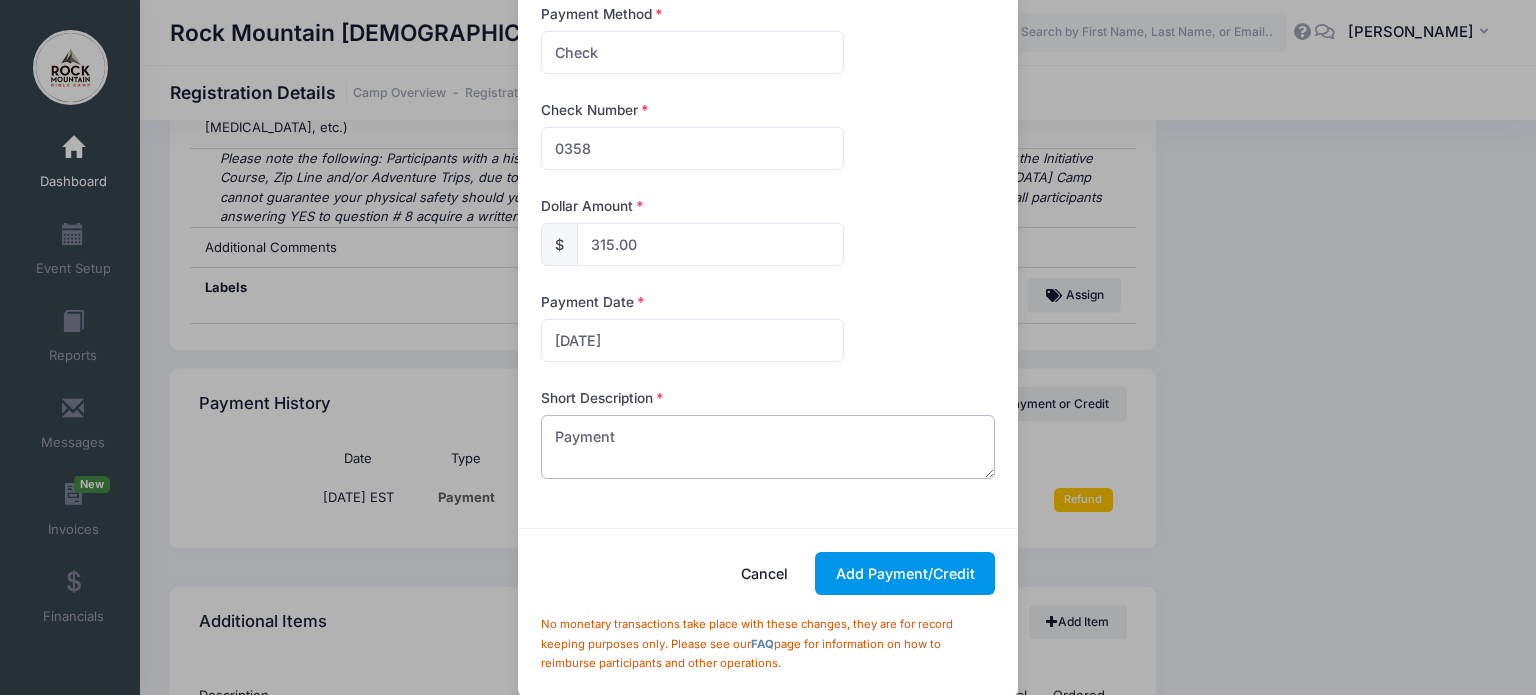 type on "Payment" 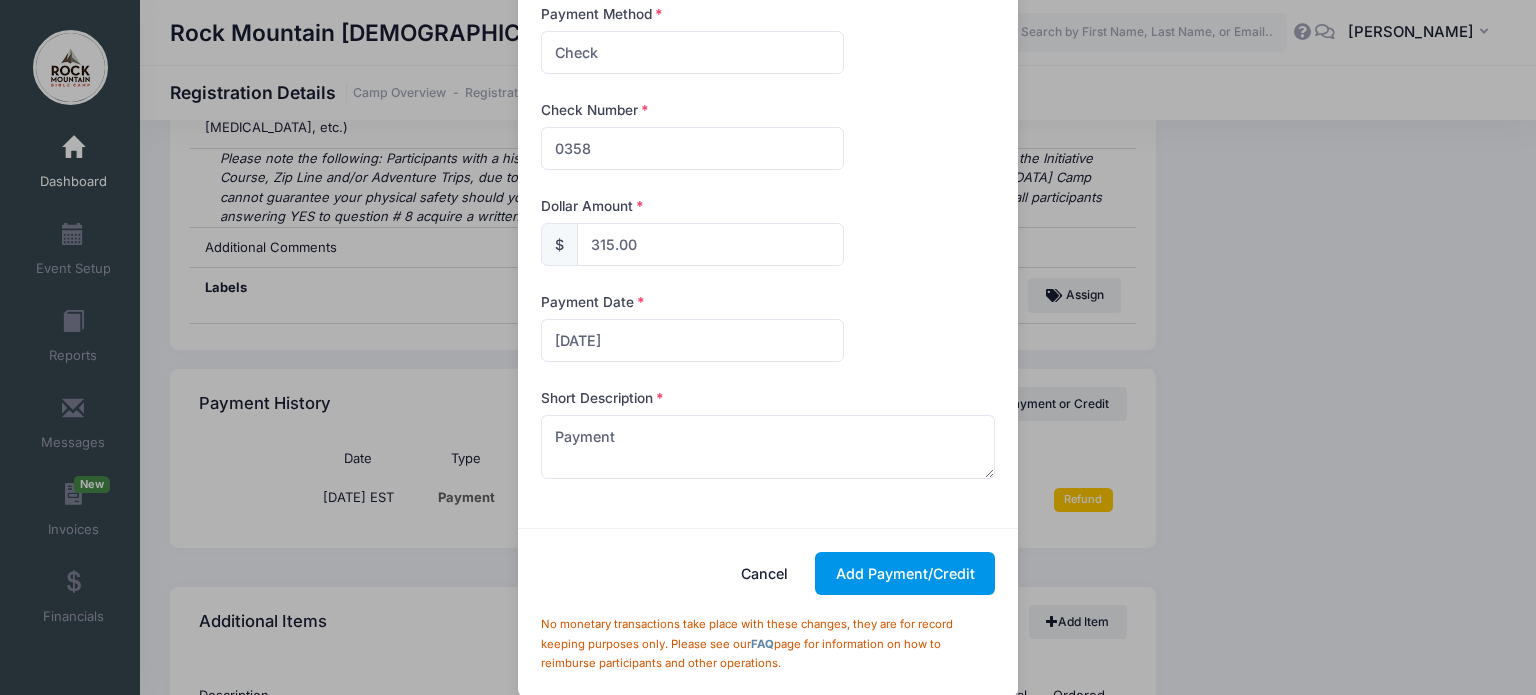 click on "Add Payment/Credit" at bounding box center (905, 573) 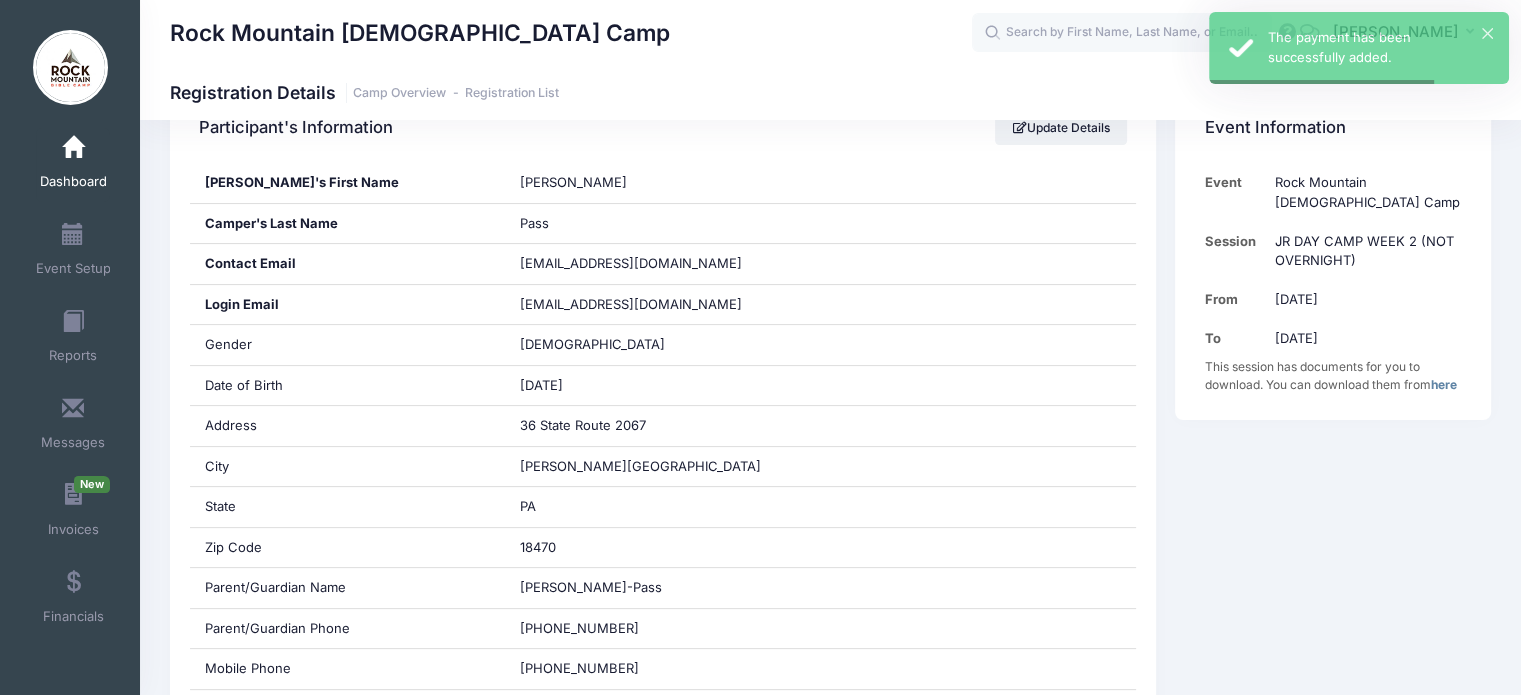 scroll, scrollTop: 0, scrollLeft: 0, axis: both 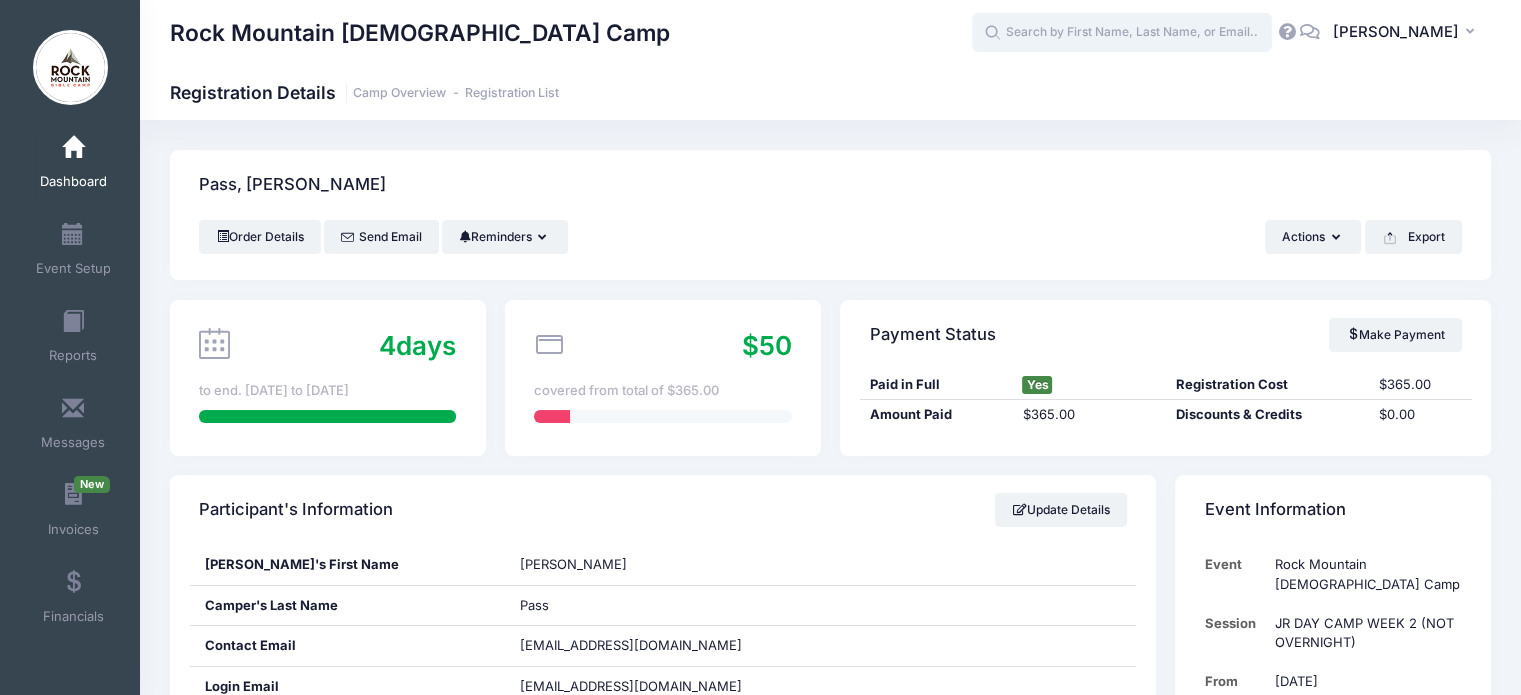 click at bounding box center (1122, 33) 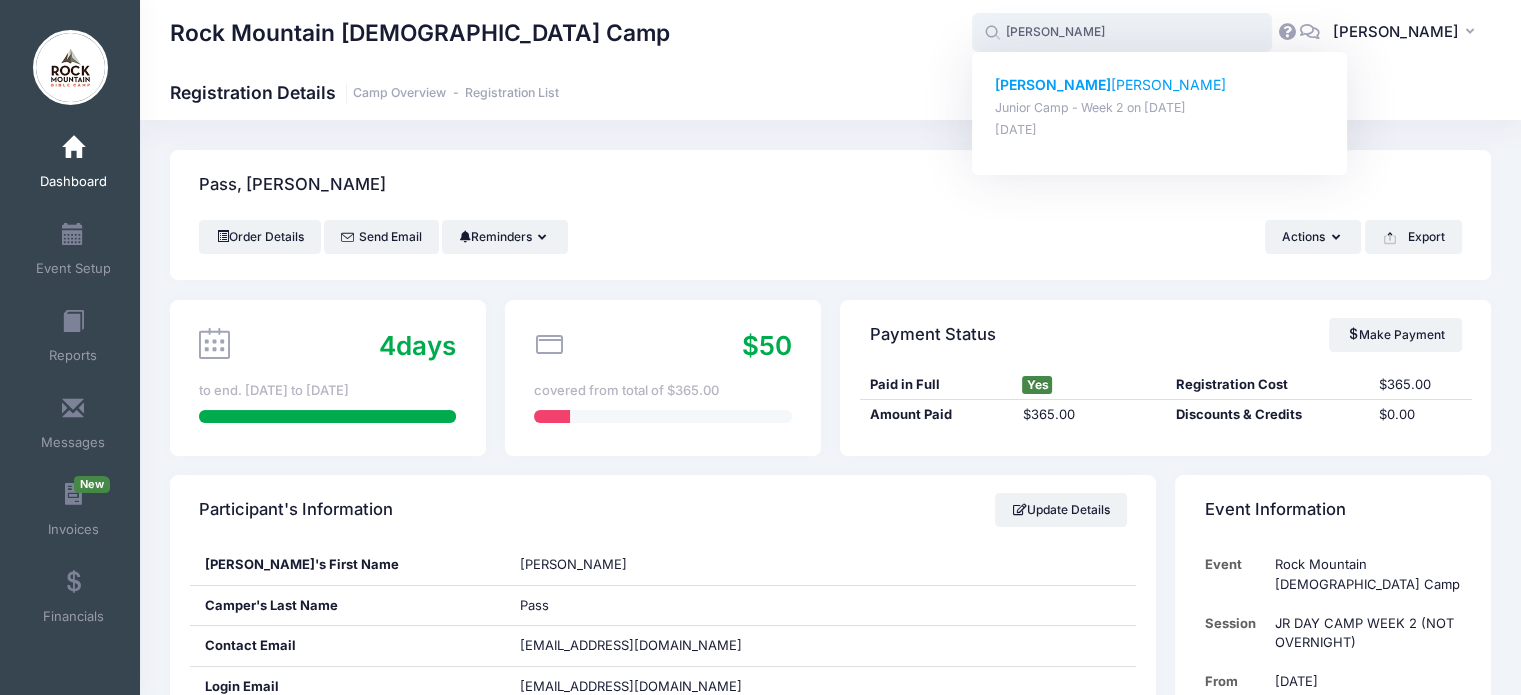 click on "Hazel  Clark" at bounding box center [1160, 85] 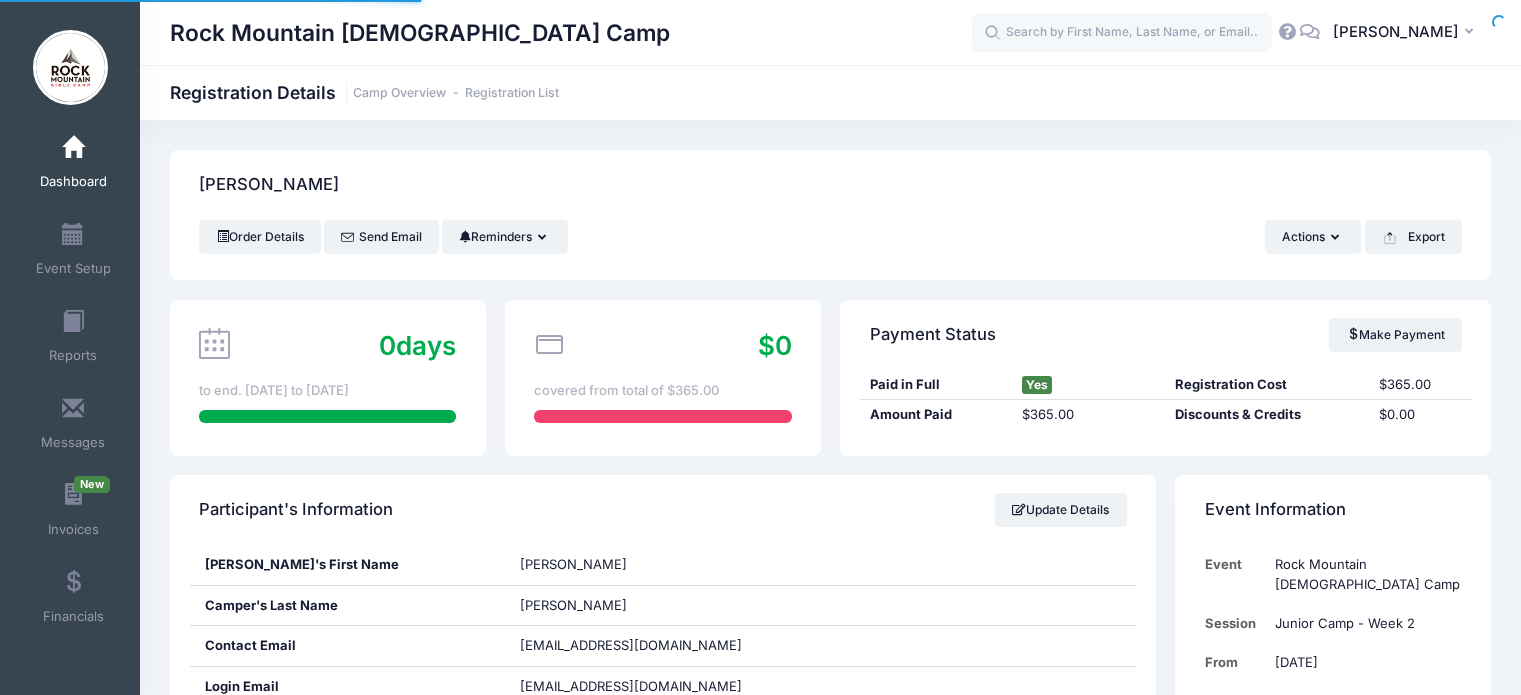 scroll, scrollTop: 0, scrollLeft: 0, axis: both 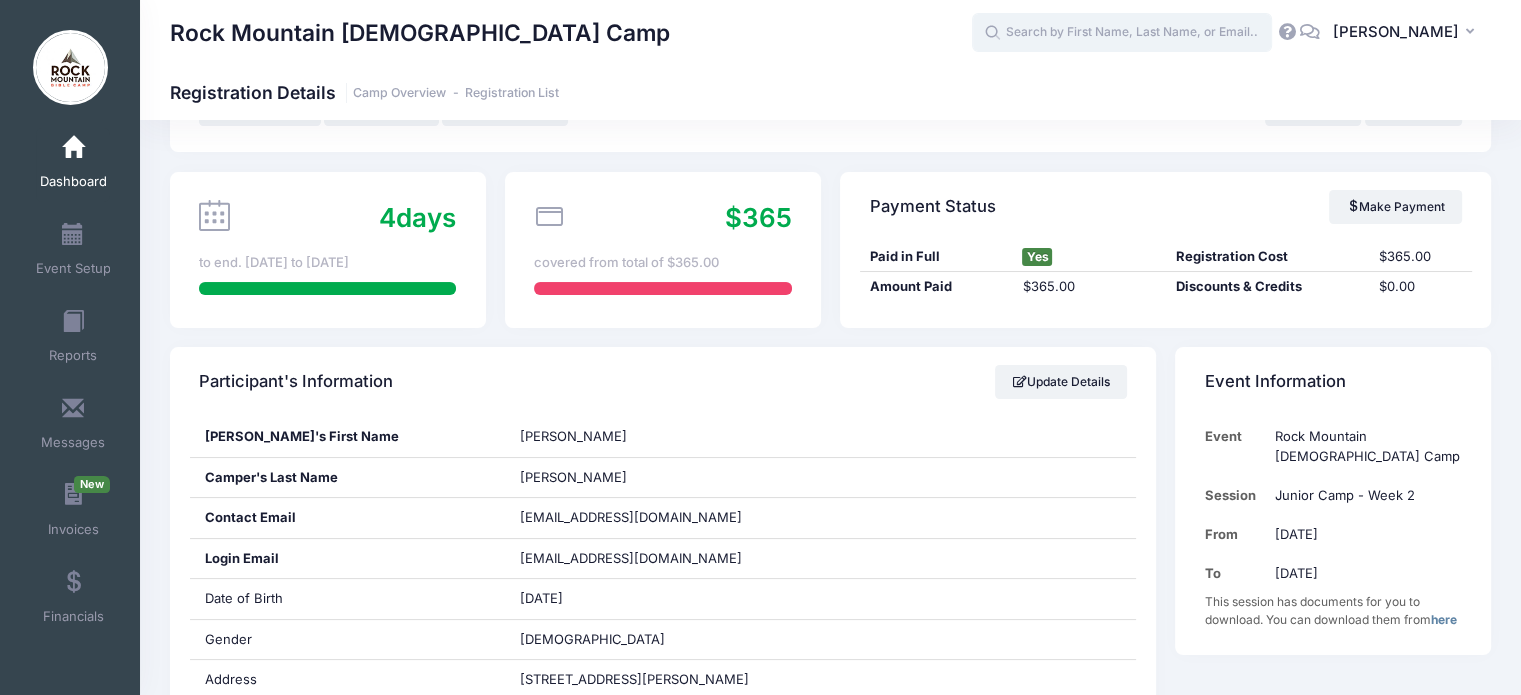 drag, startPoint x: 793, startPoint y: 401, endPoint x: 1150, endPoint y: 37, distance: 509.84802 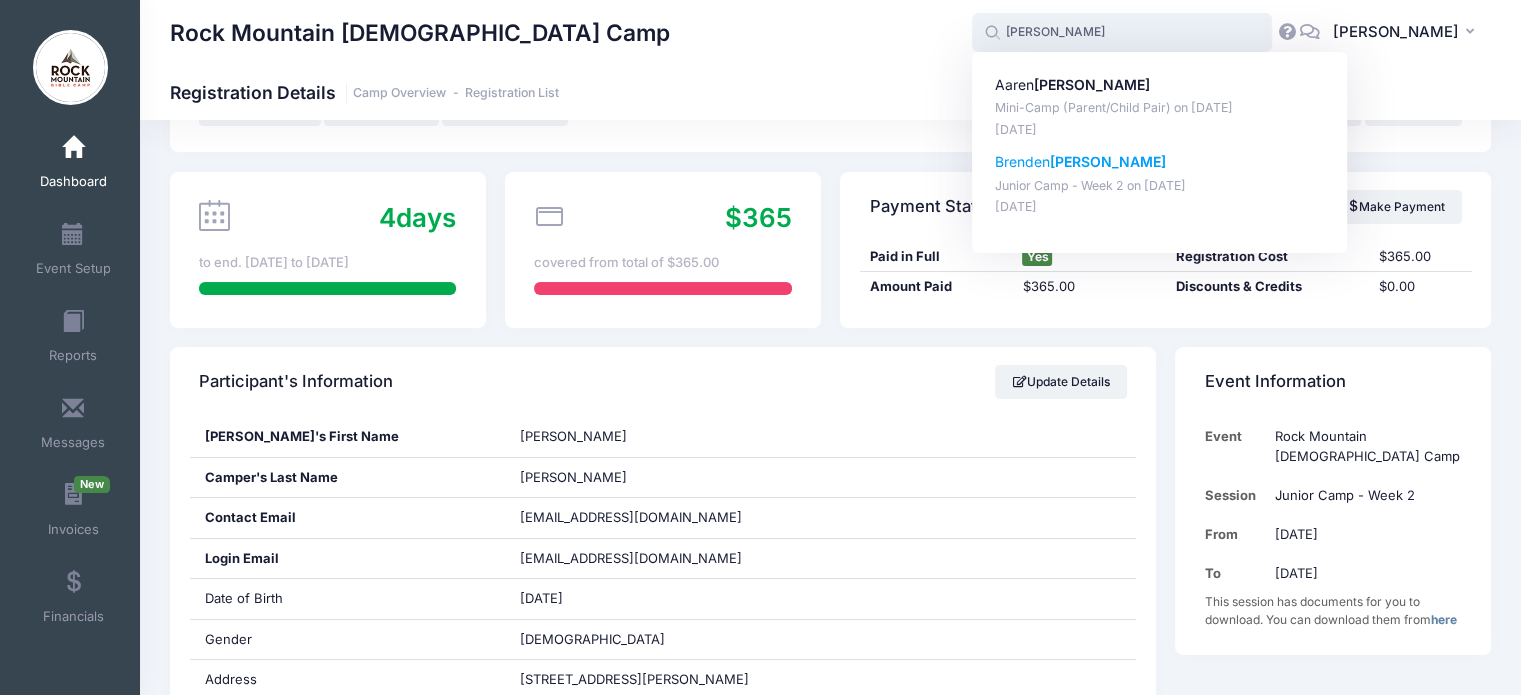 click on "Brenden  Luce" at bounding box center [1160, 162] 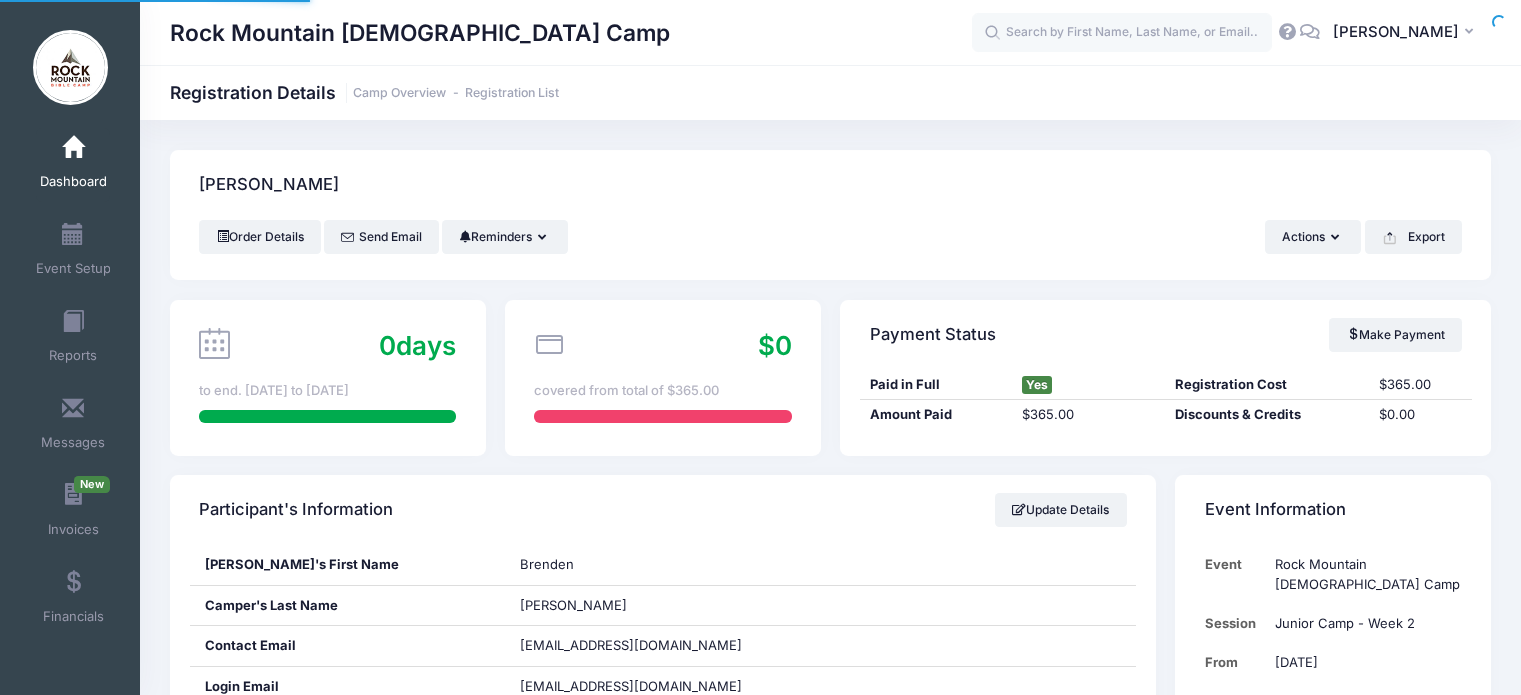 scroll, scrollTop: 0, scrollLeft: 0, axis: both 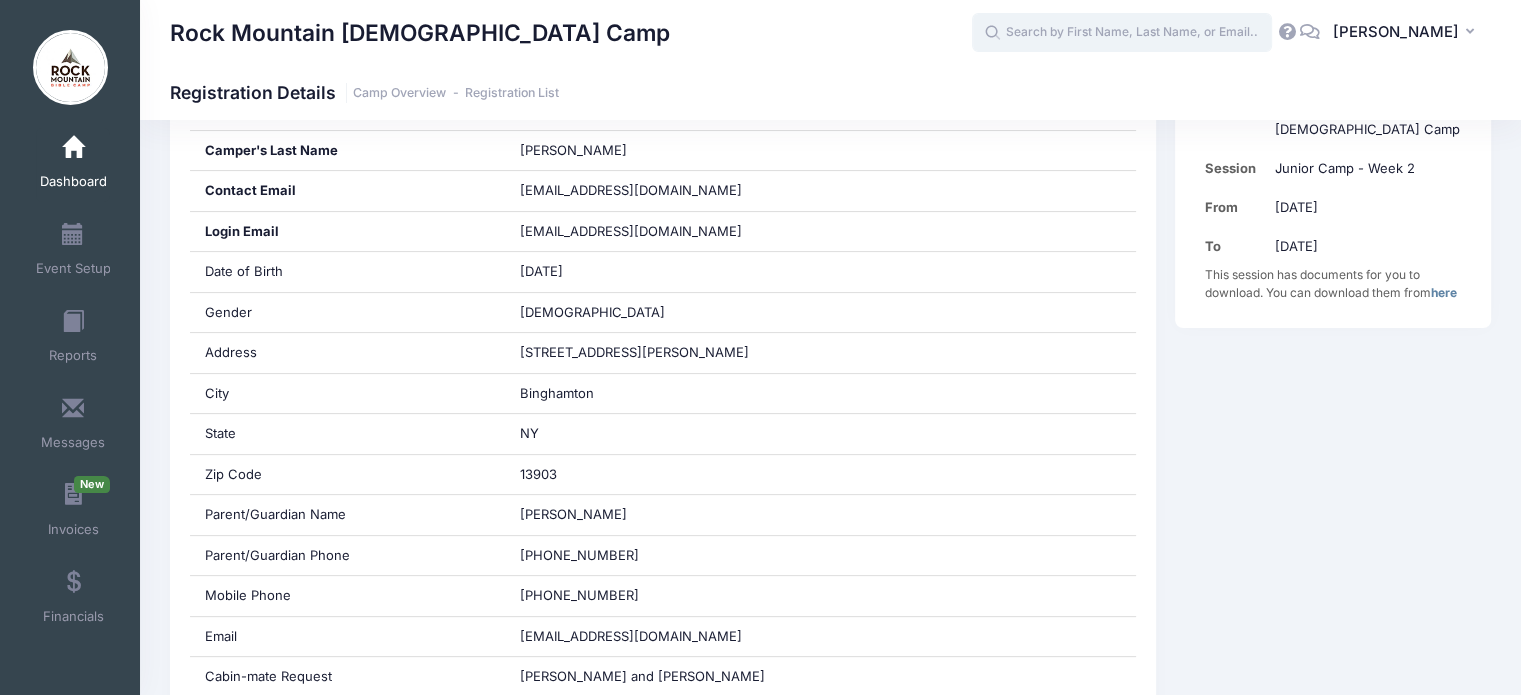 click at bounding box center [1122, 33] 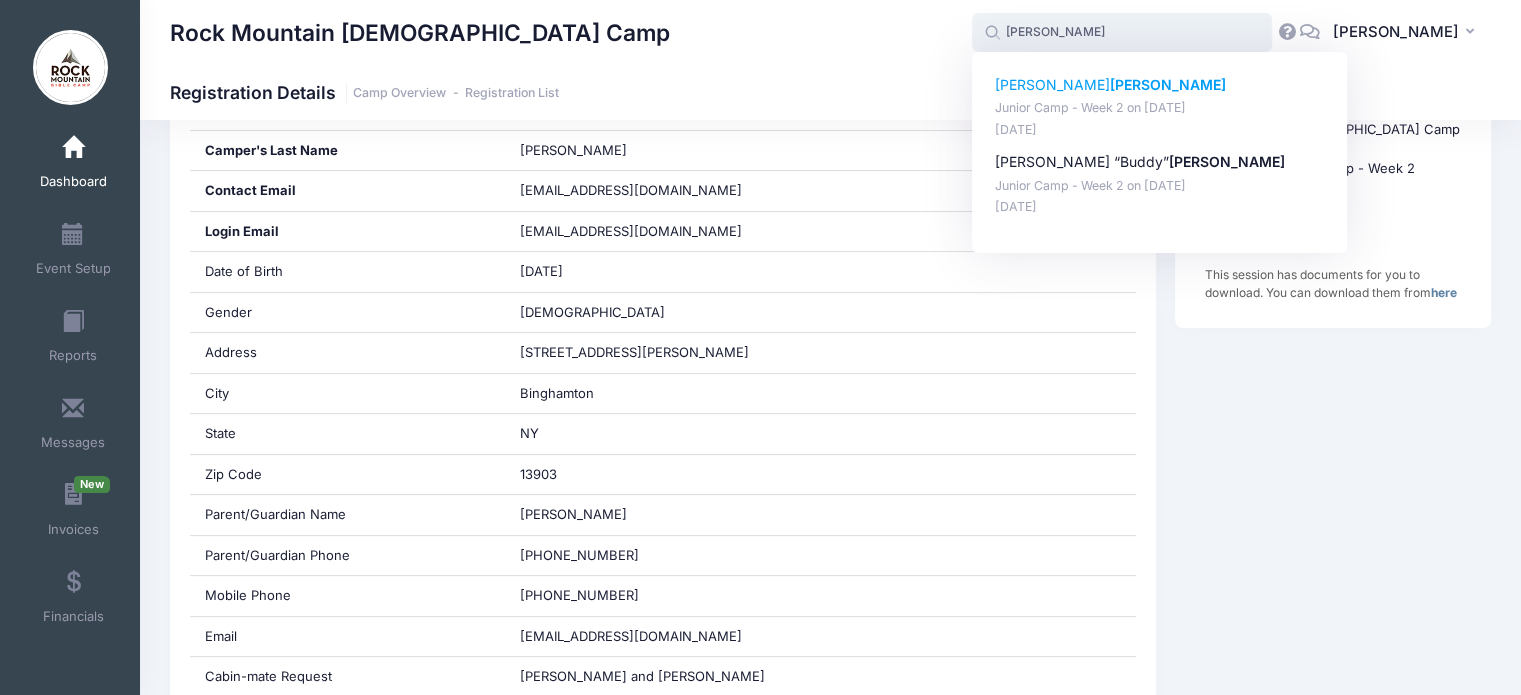 click on "[PERSON_NAME]" at bounding box center [1168, 84] 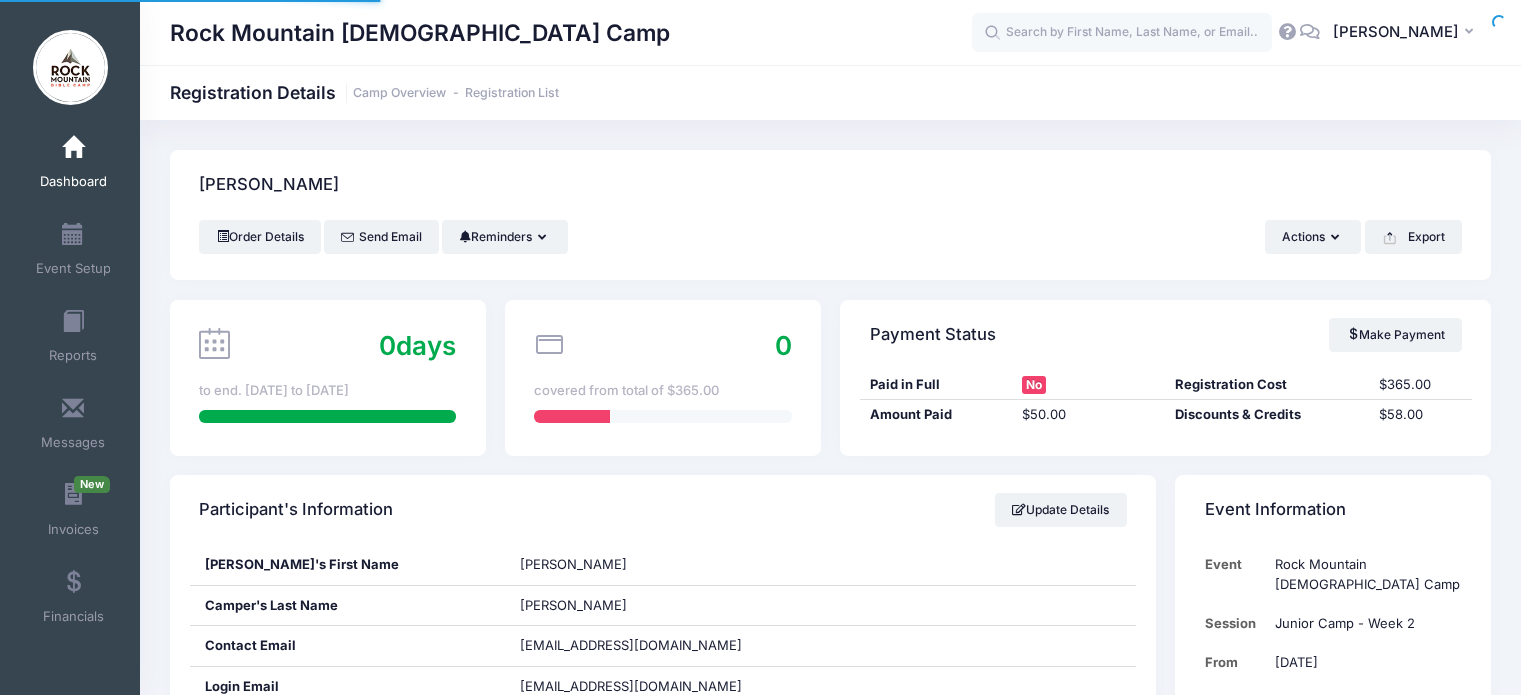 scroll, scrollTop: 0, scrollLeft: 0, axis: both 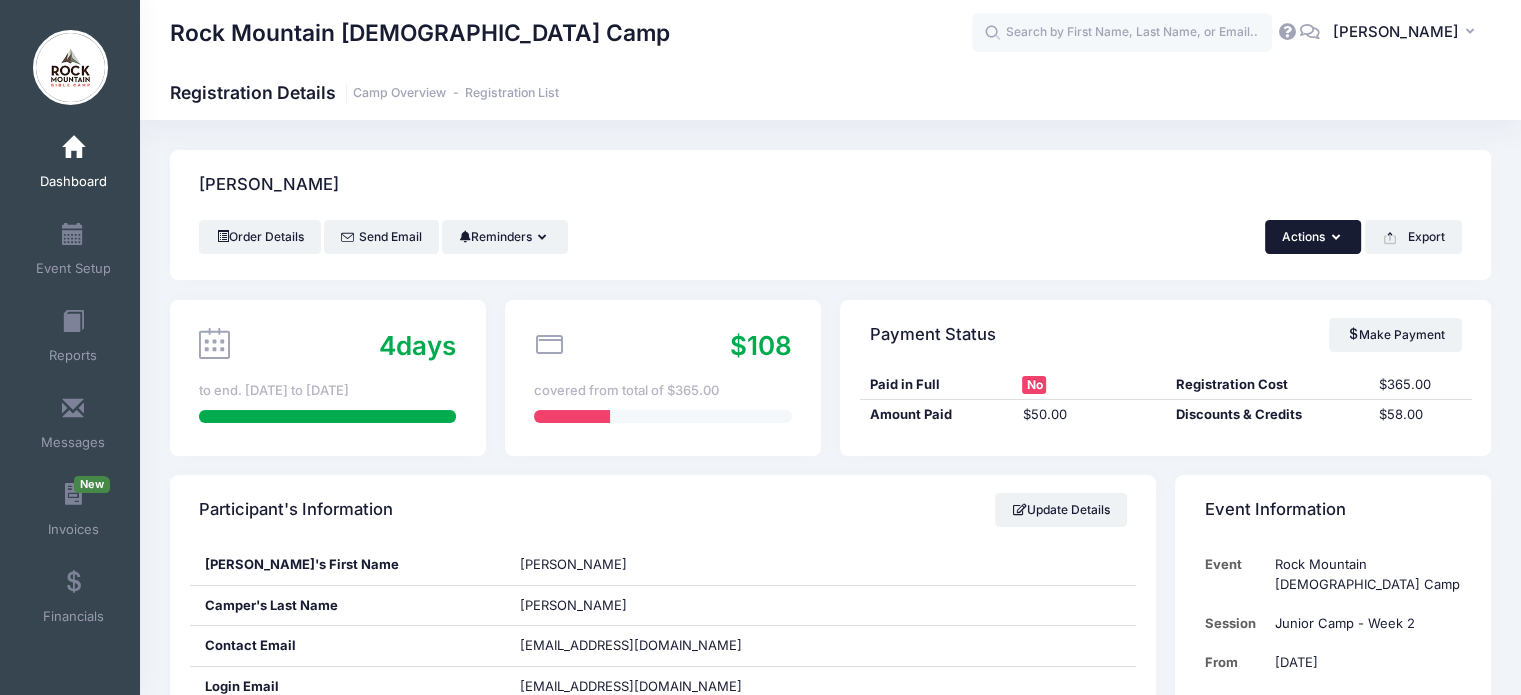 click on "Actions" at bounding box center [1313, 237] 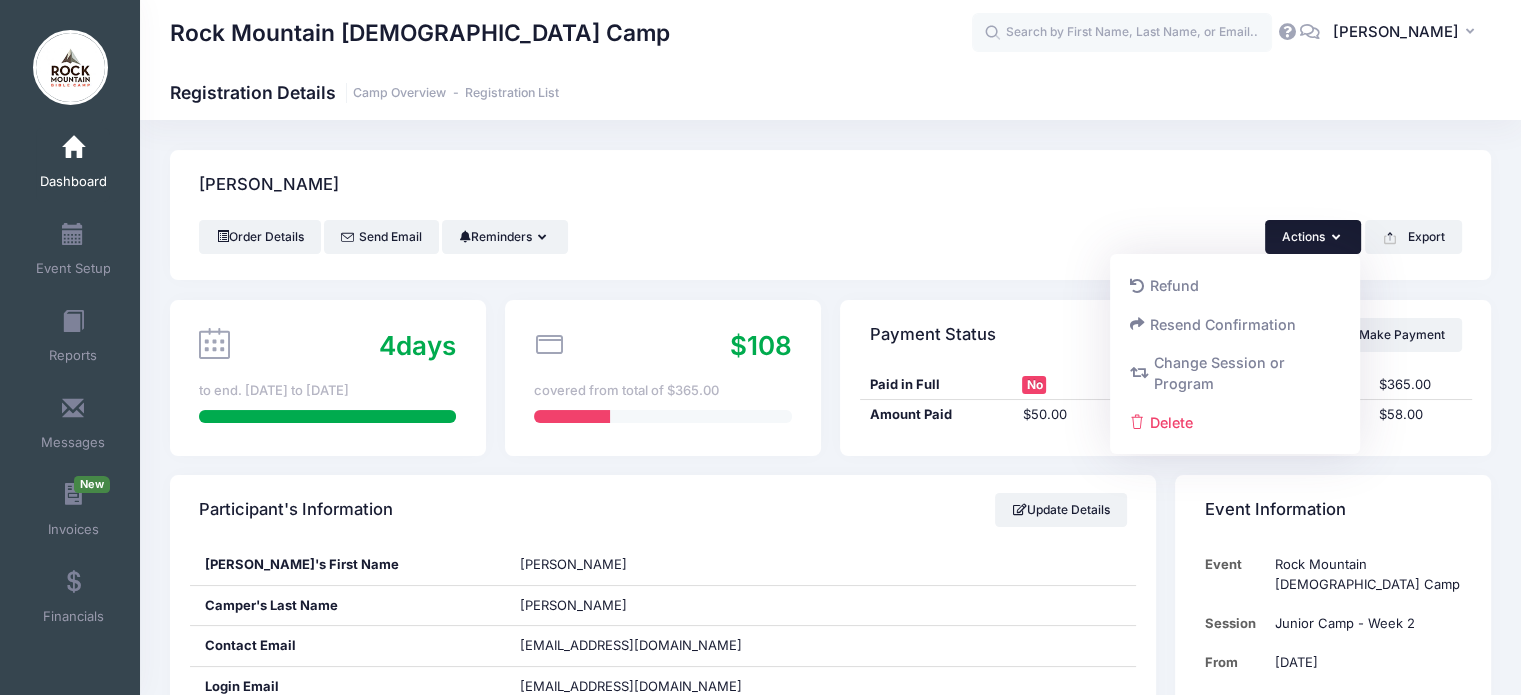 click on "Order Details
Send Email
Reminders      Send Payment Reminder
Send Document Reminder
Actions      Refund
Resend Confirmation
Change Session or Program
Delete" at bounding box center [830, 237] 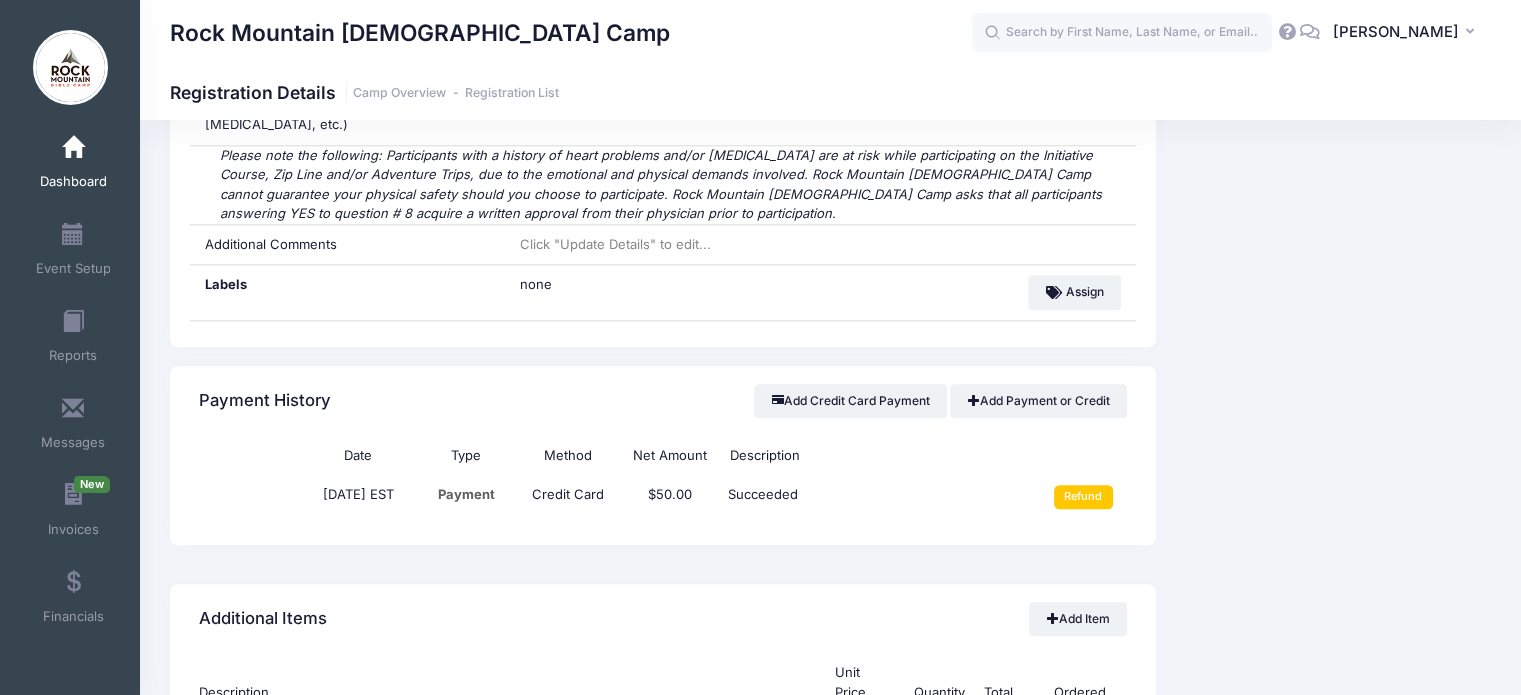 scroll, scrollTop: 2123, scrollLeft: 0, axis: vertical 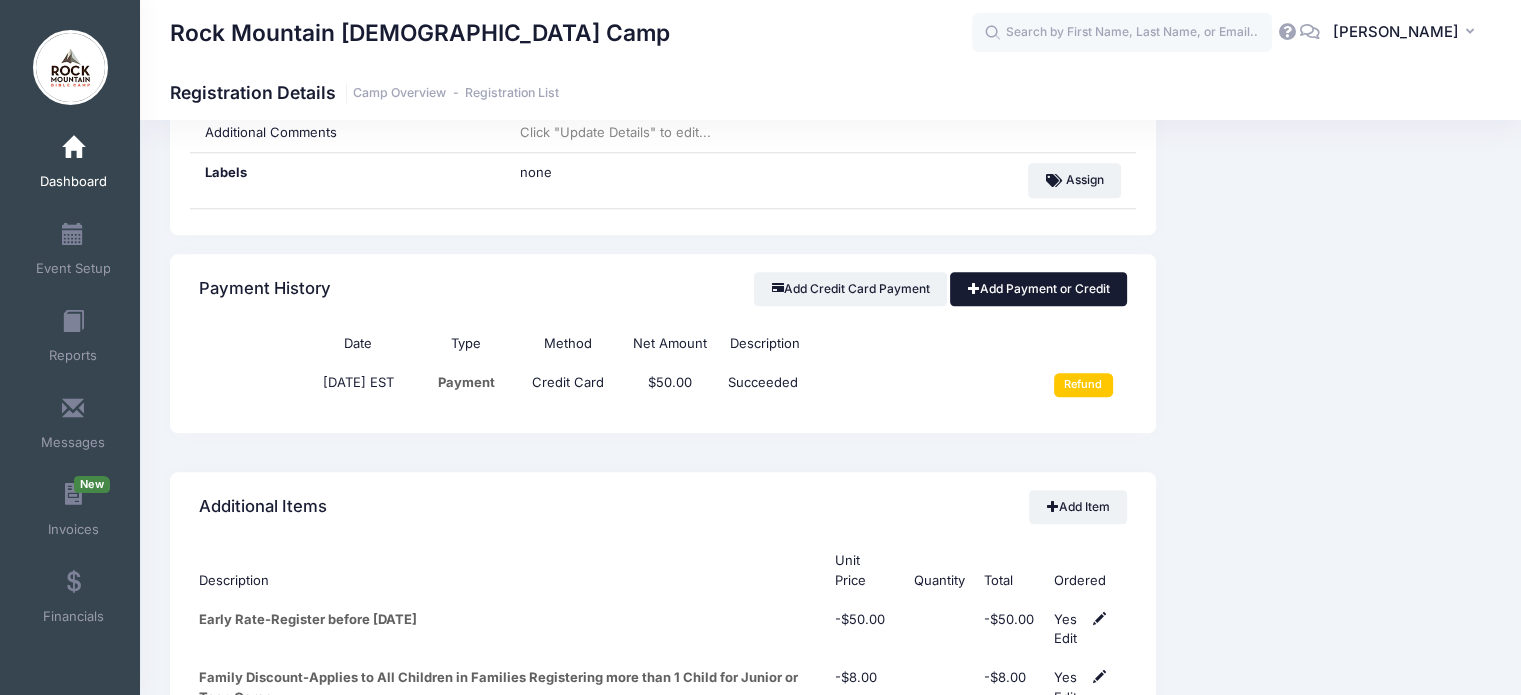 click on "Add Payment or Credit" at bounding box center (1038, 289) 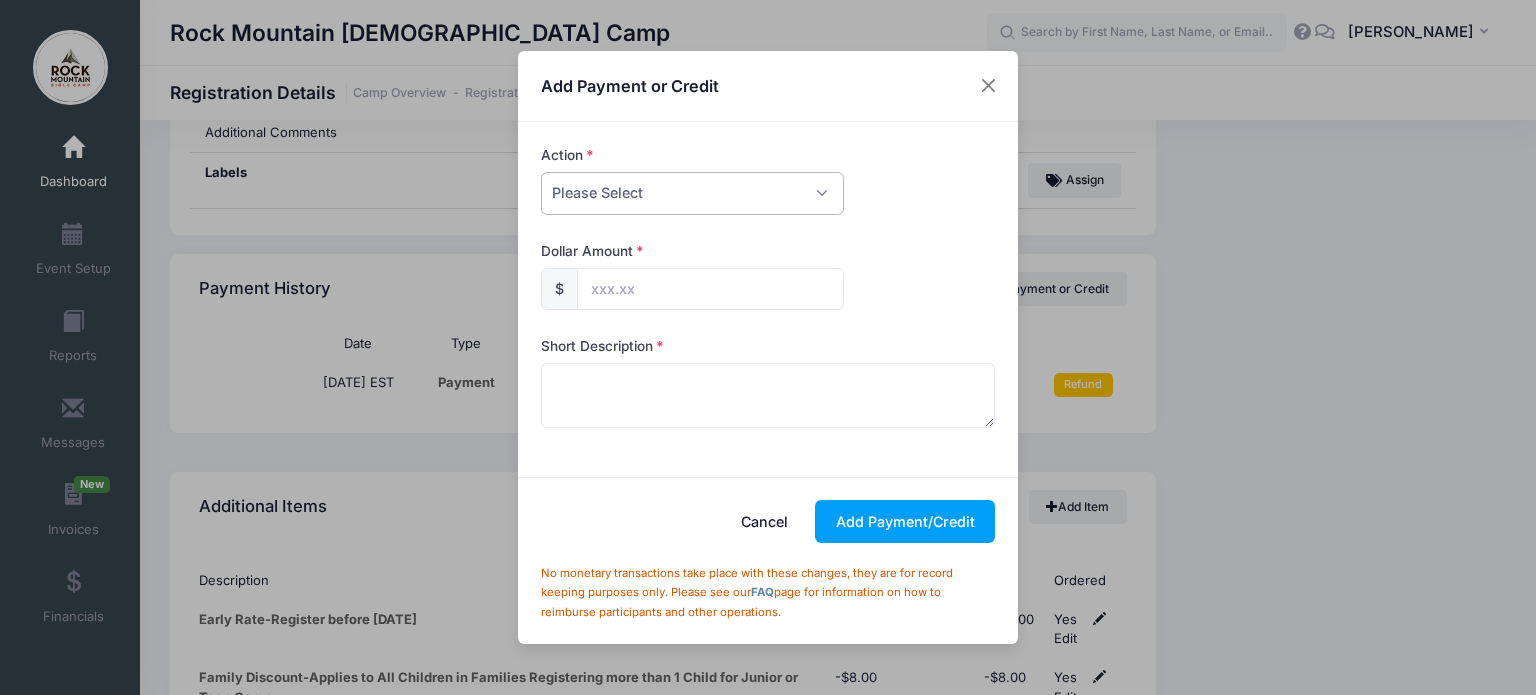 click on "Please Select
Payment
Credit
Refund (Offline)" at bounding box center (692, 193) 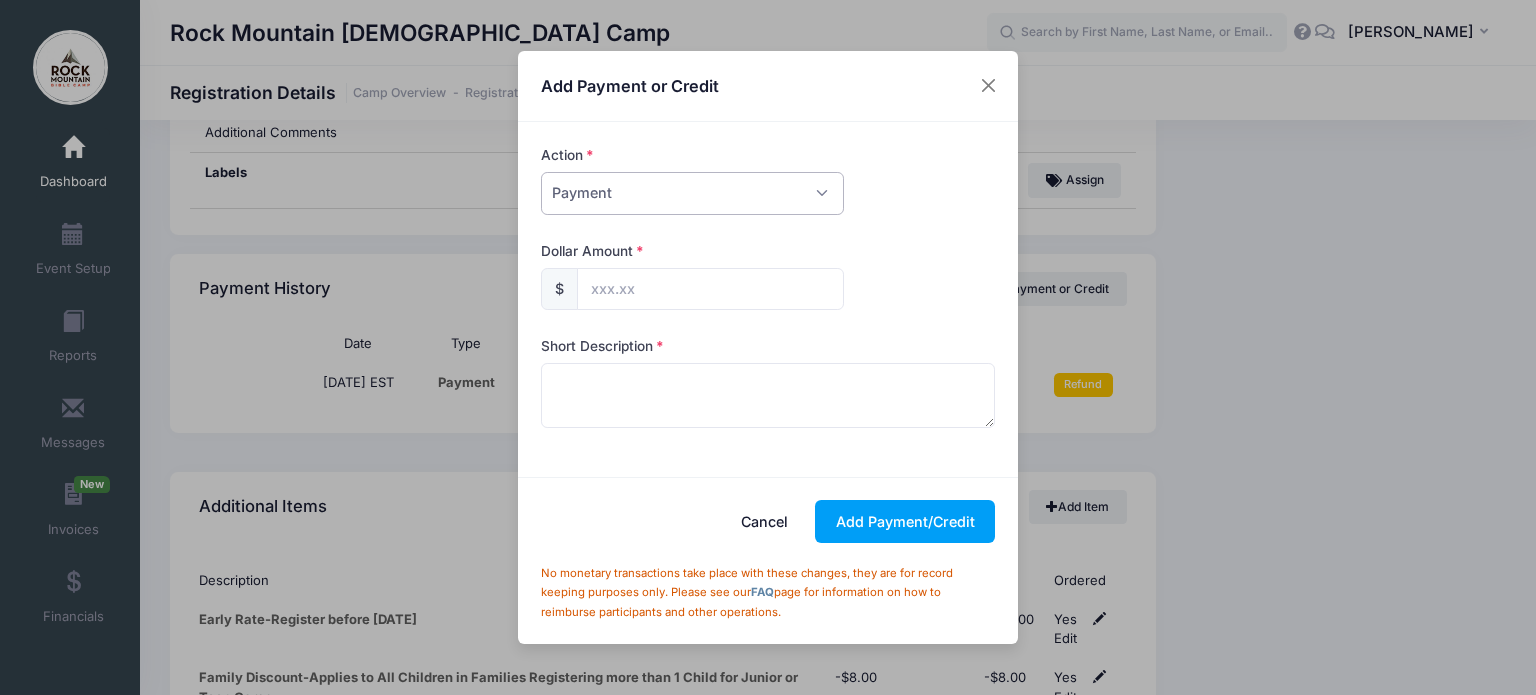 click on "Please Select
Payment
Credit
Refund (Offline)" at bounding box center [692, 193] 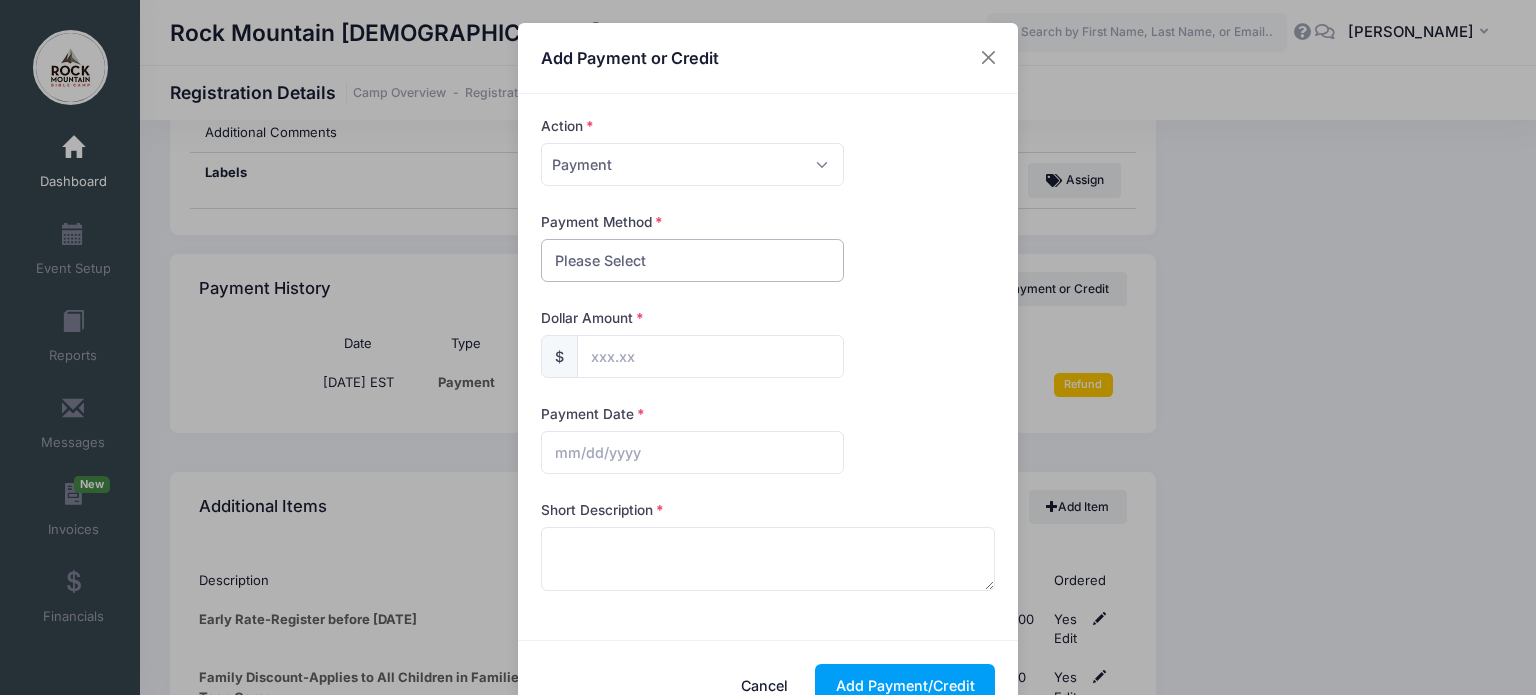 click on "Please Select
PayPal
Cash
Check
Bank Transfer
Other" at bounding box center [692, 260] 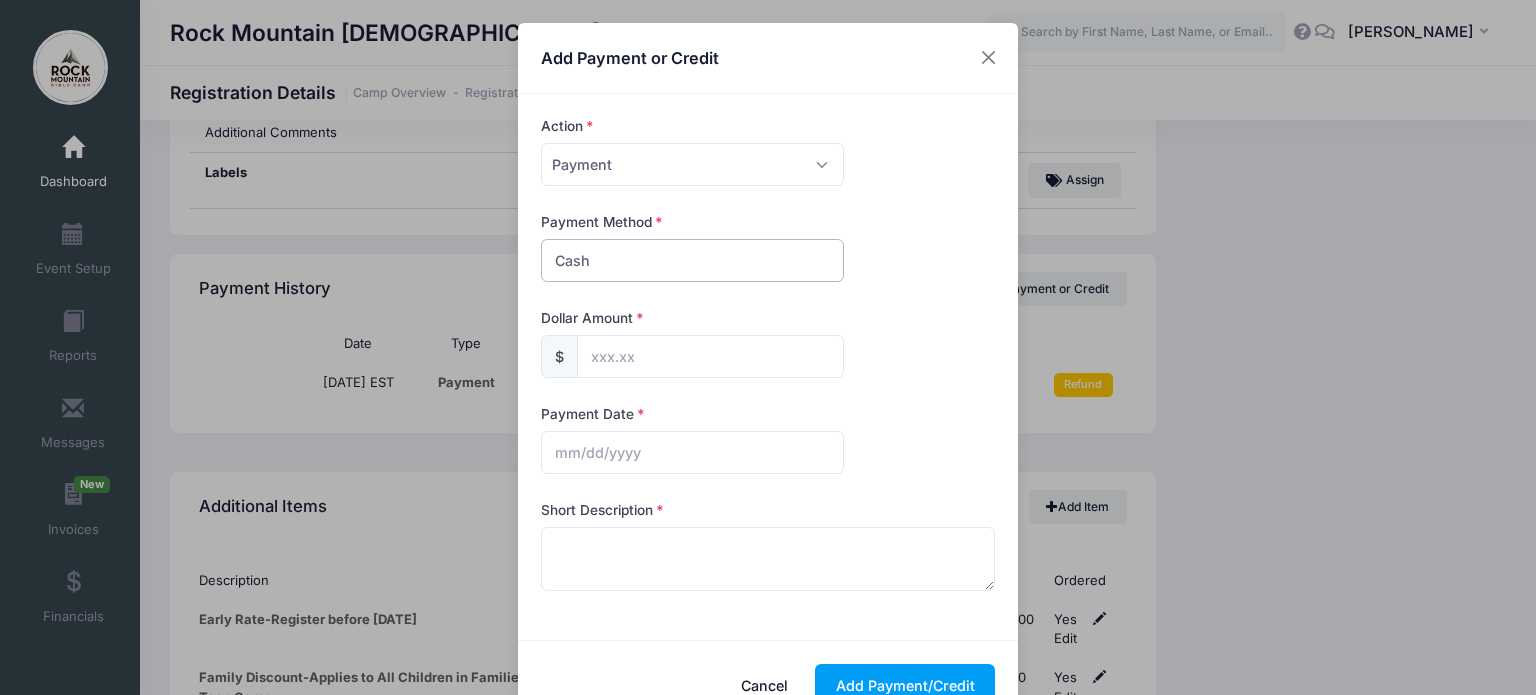 click on "Please Select
PayPal
Cash
Check
Bank Transfer
Other" at bounding box center [692, 260] 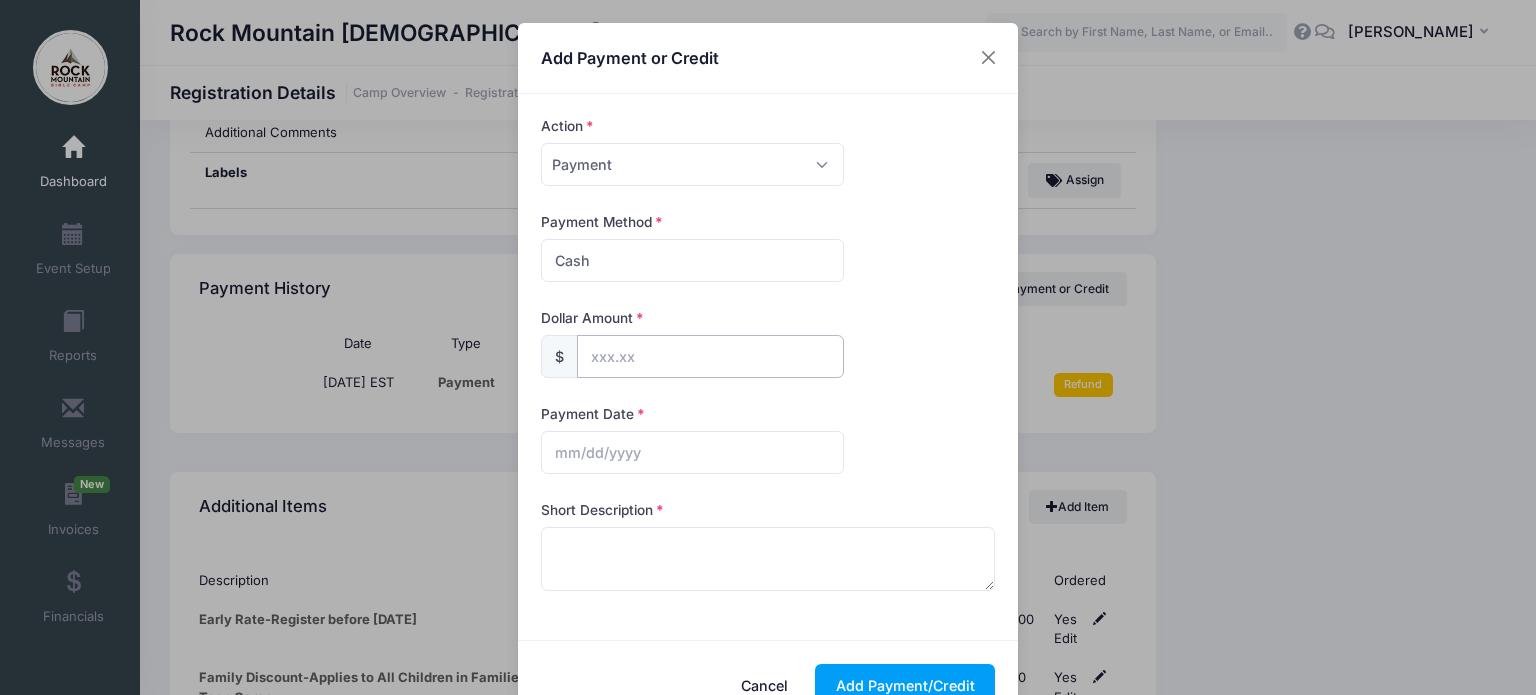 click at bounding box center (710, 356) 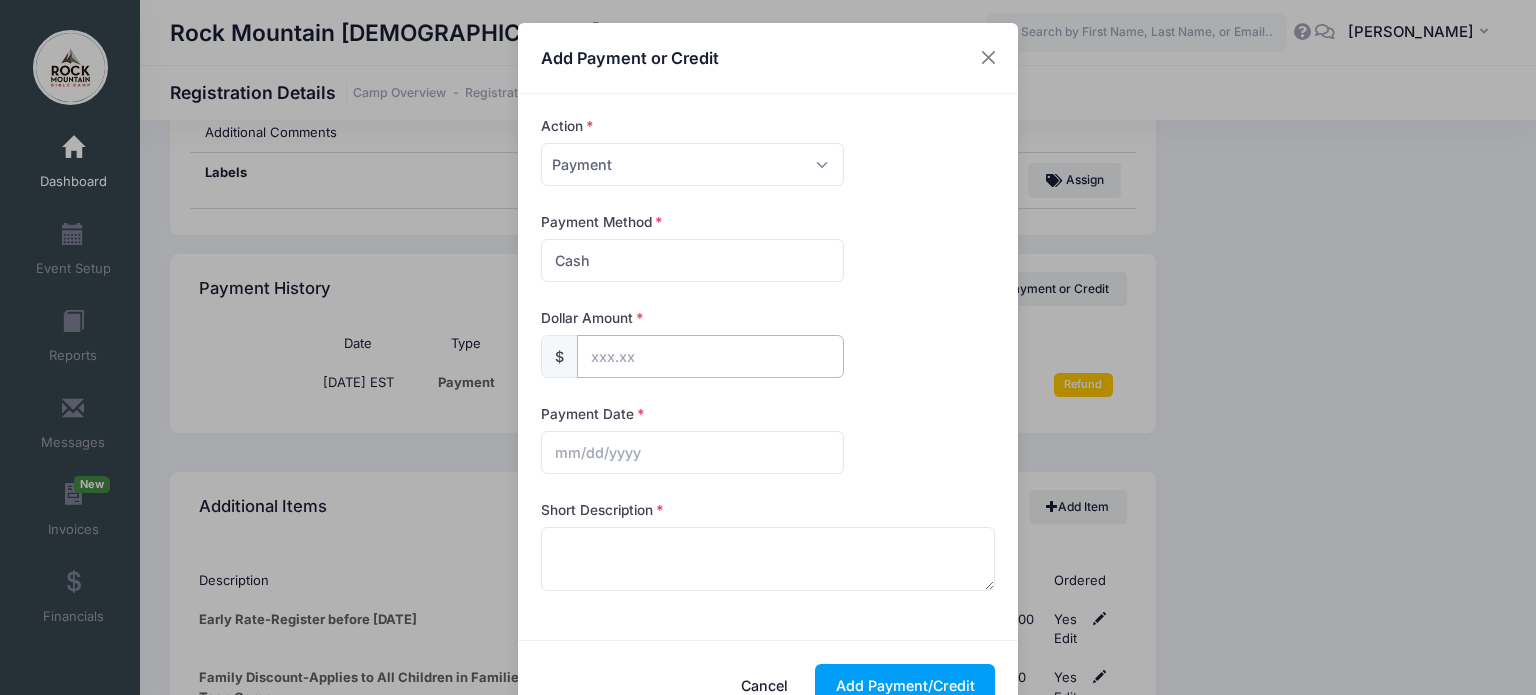 click at bounding box center [710, 356] 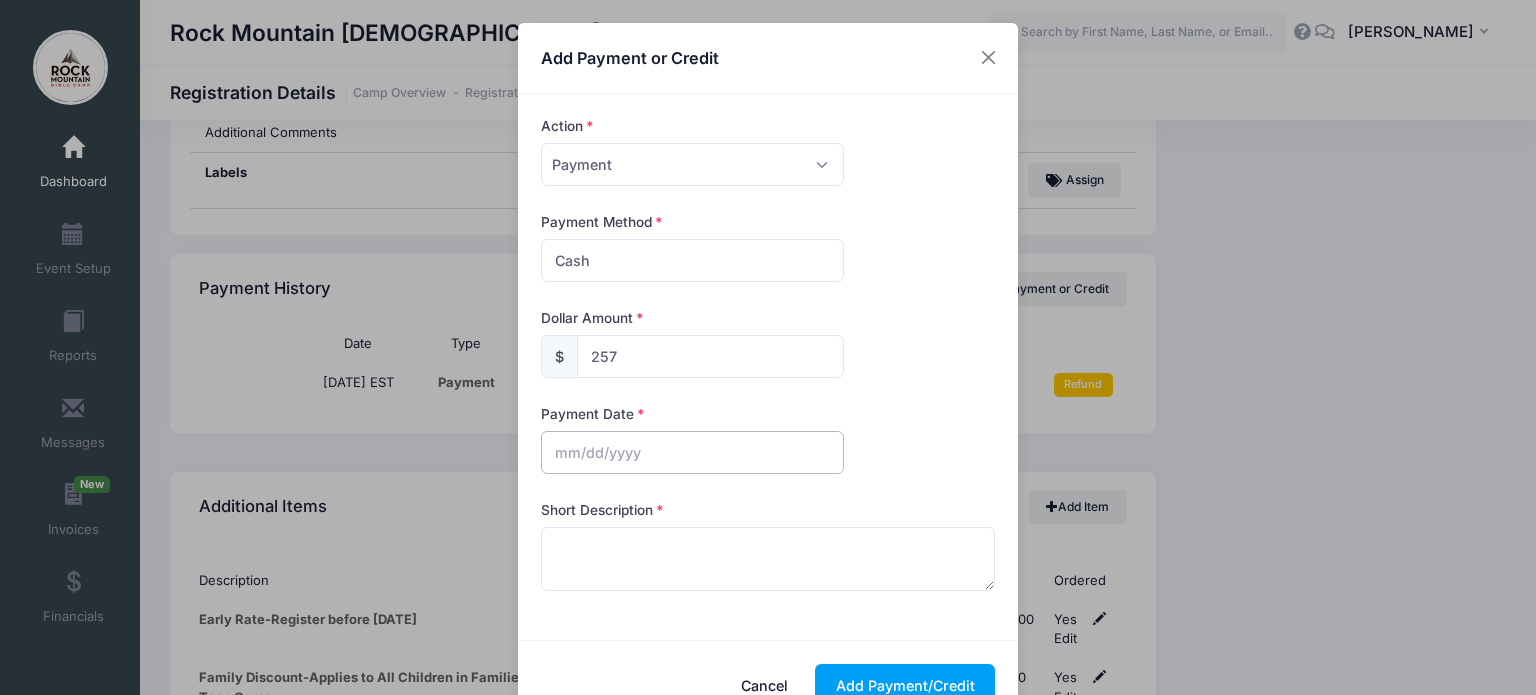 type on "257.00" 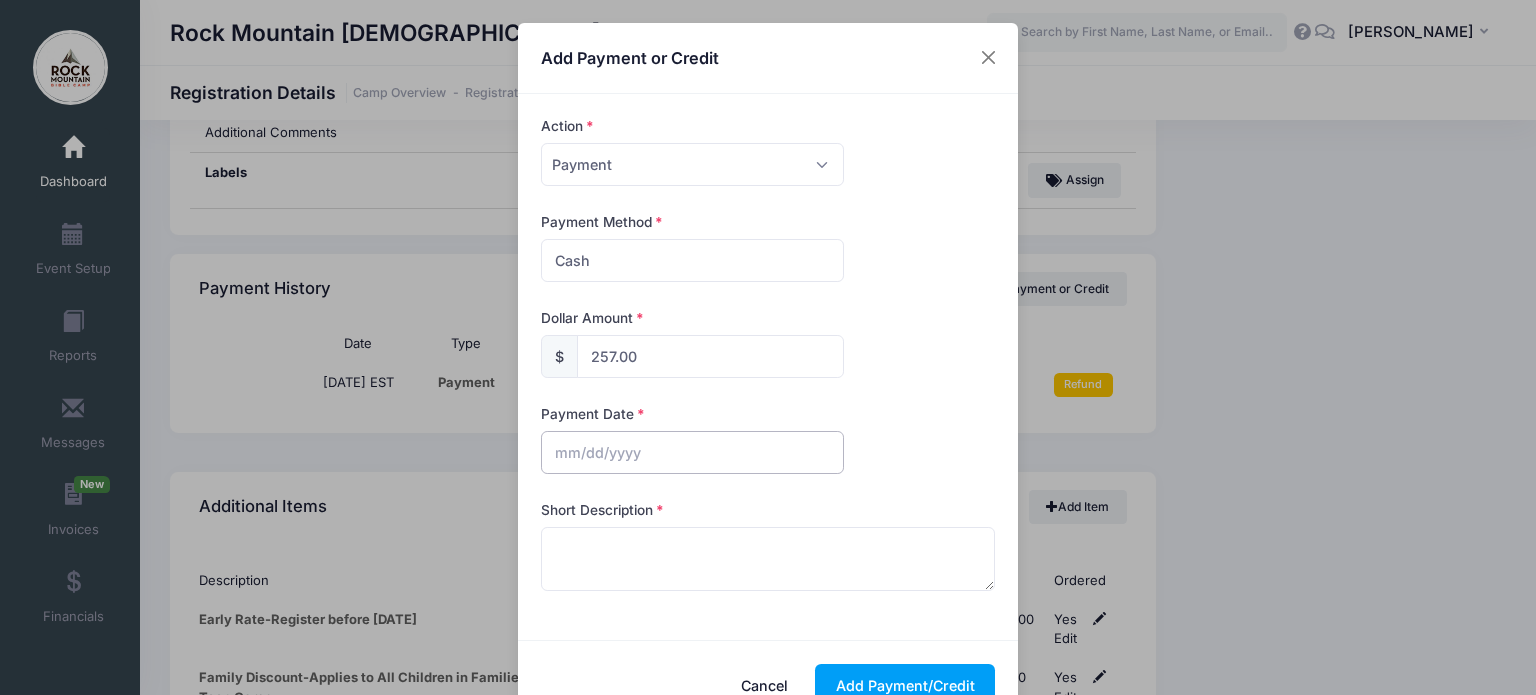 click at bounding box center [692, 452] 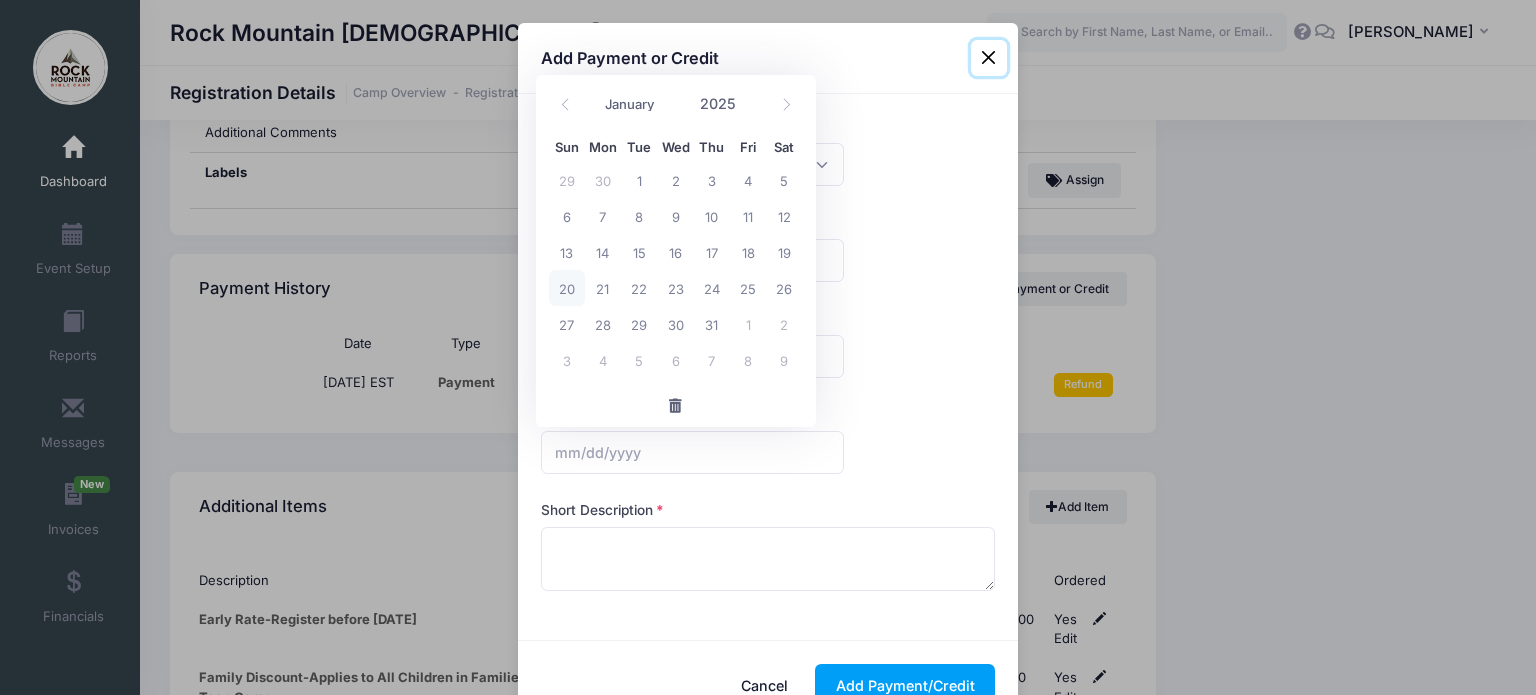 click on "20" at bounding box center (567, 288) 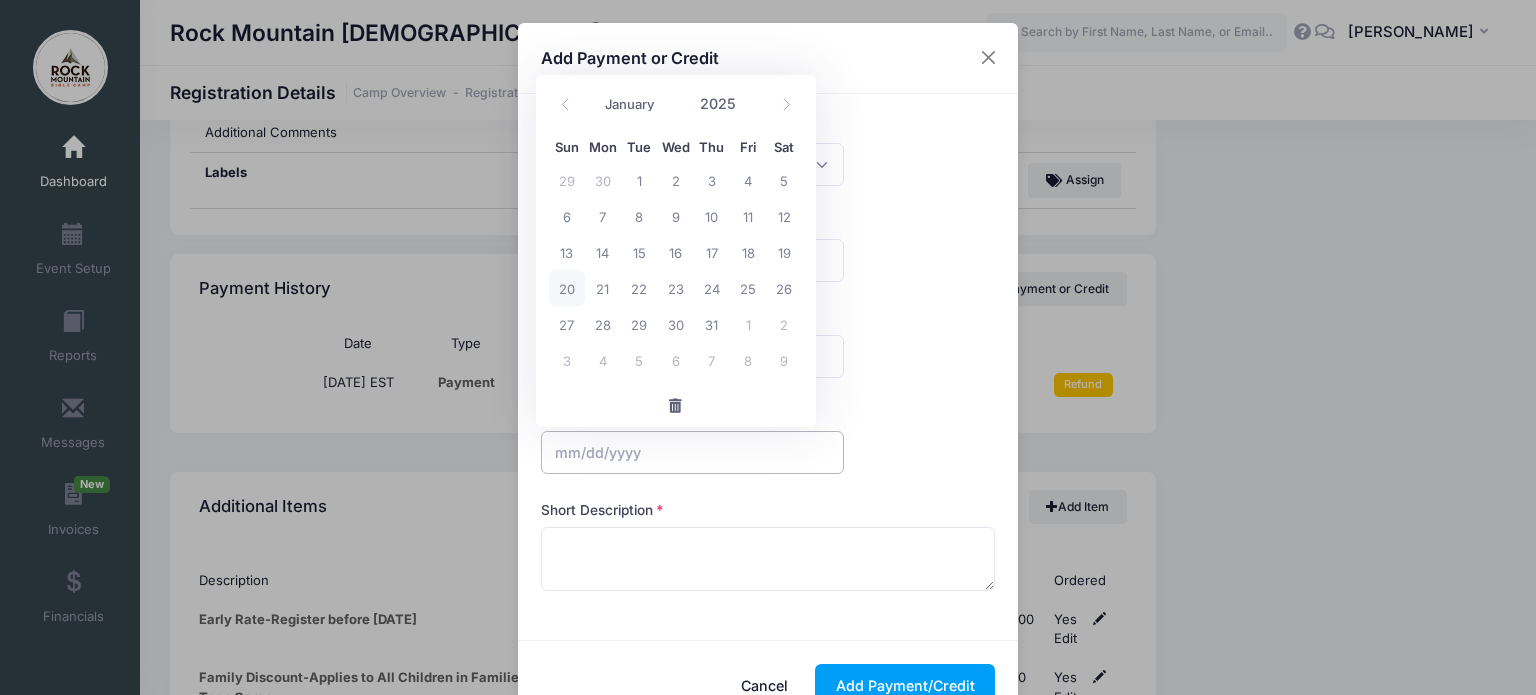 type on "07/20/2025" 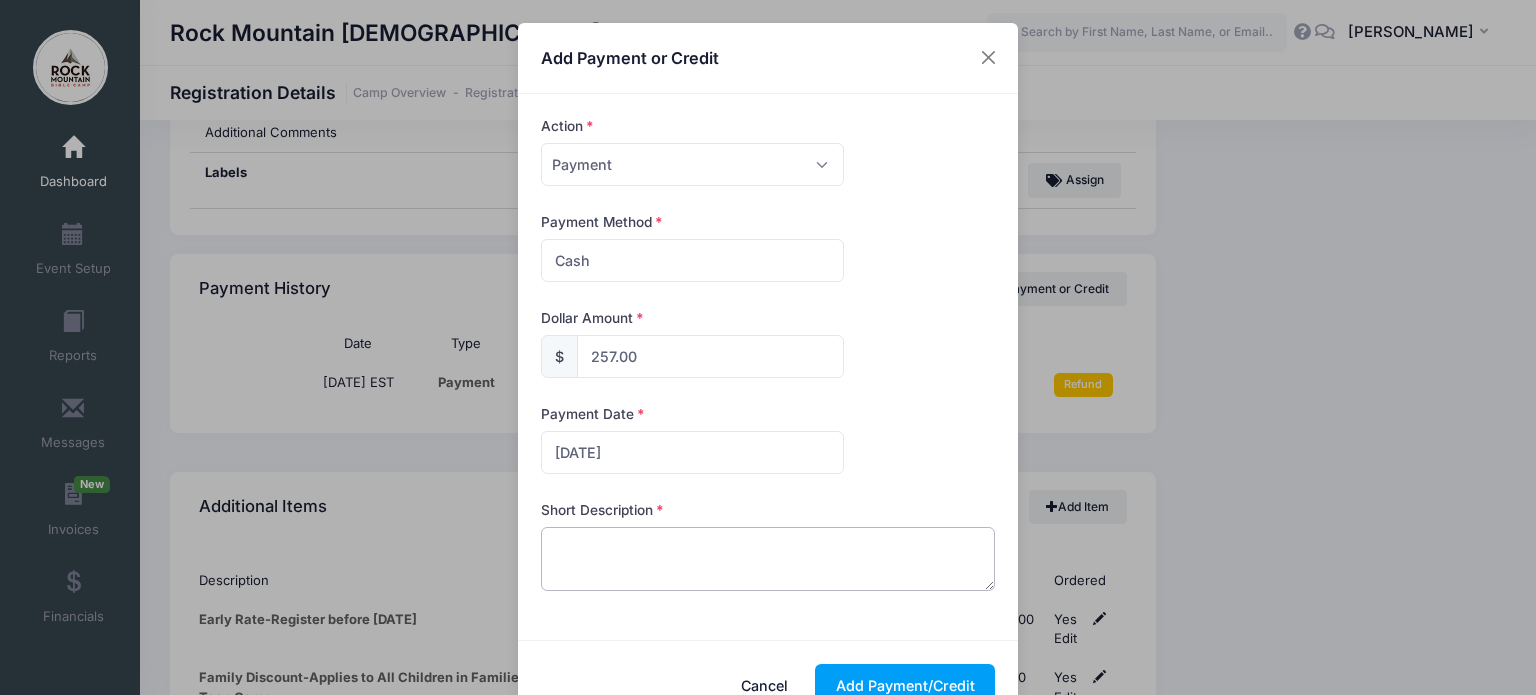 click at bounding box center (768, 559) 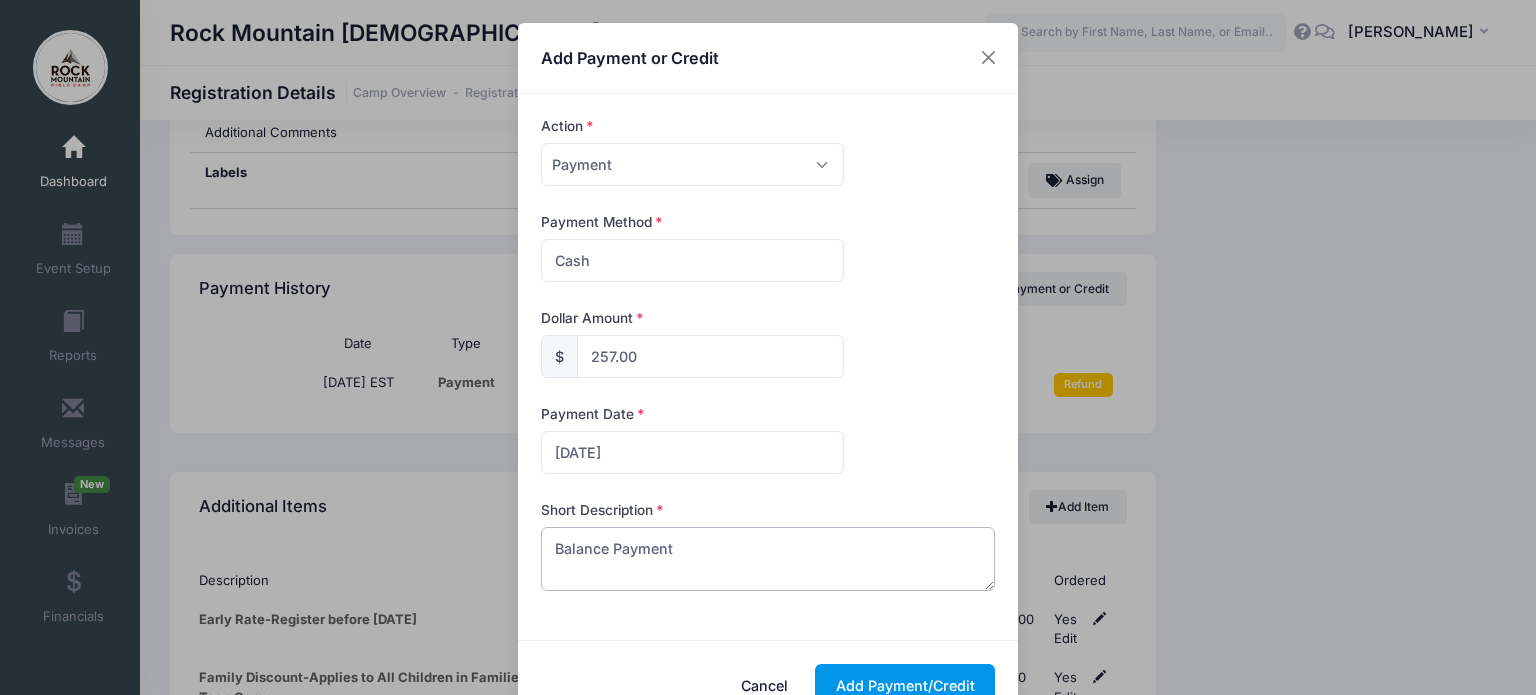type on "Balance Payment" 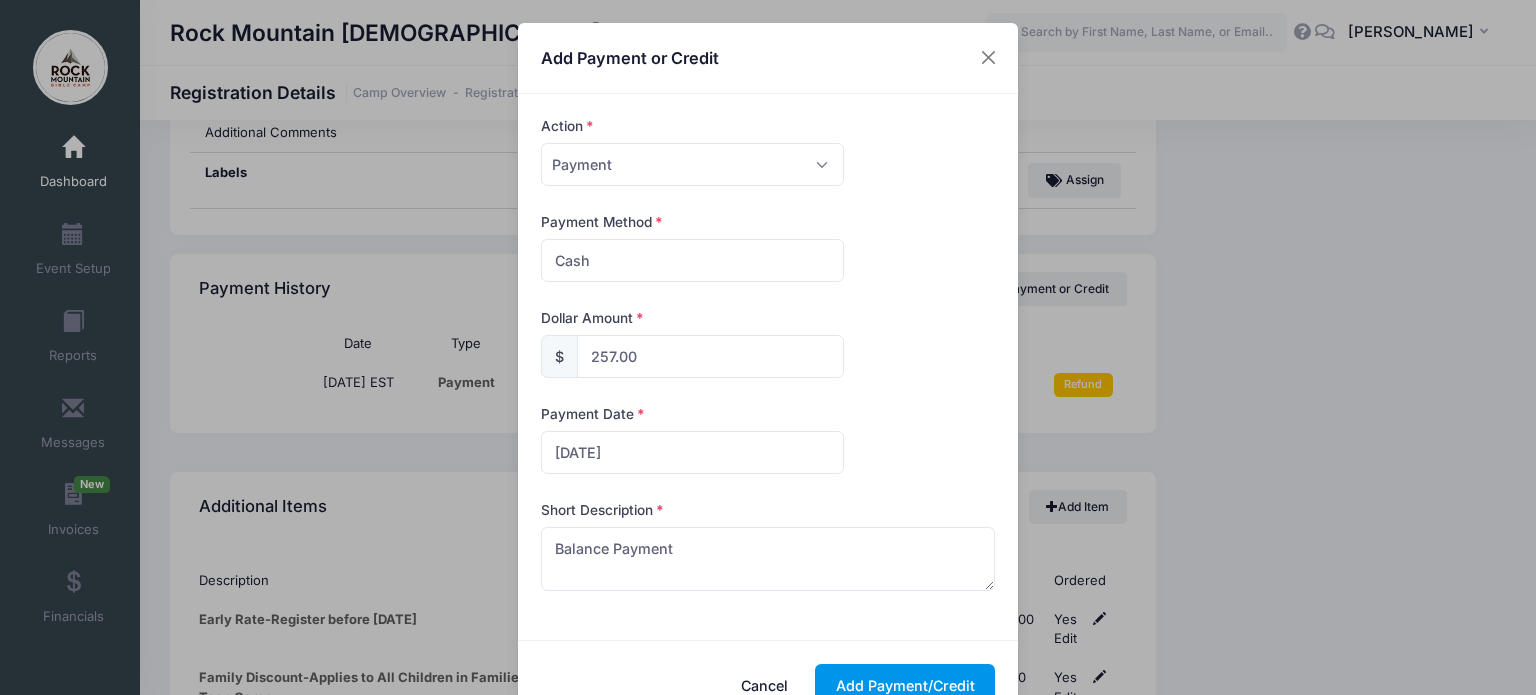 click on "Add Payment/Credit" at bounding box center (905, 685) 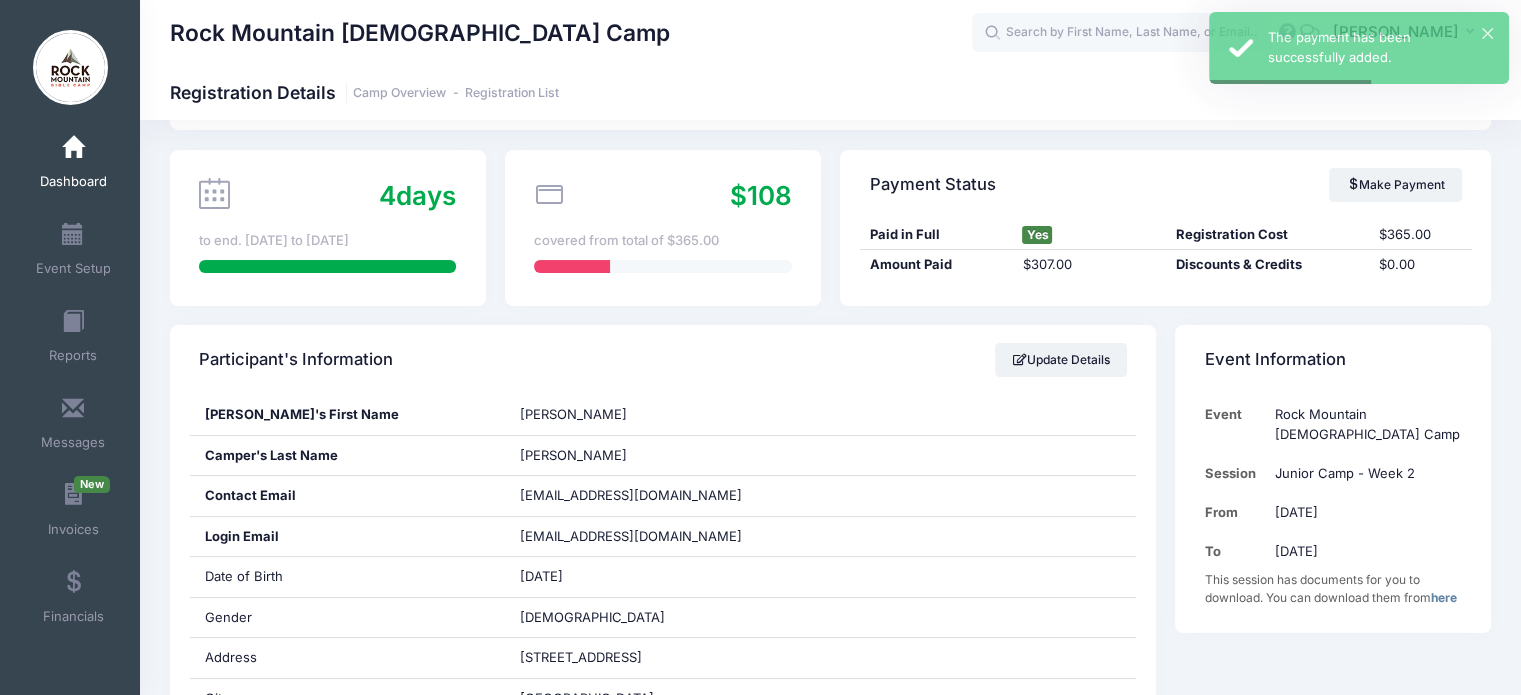 scroll, scrollTop: 0, scrollLeft: 0, axis: both 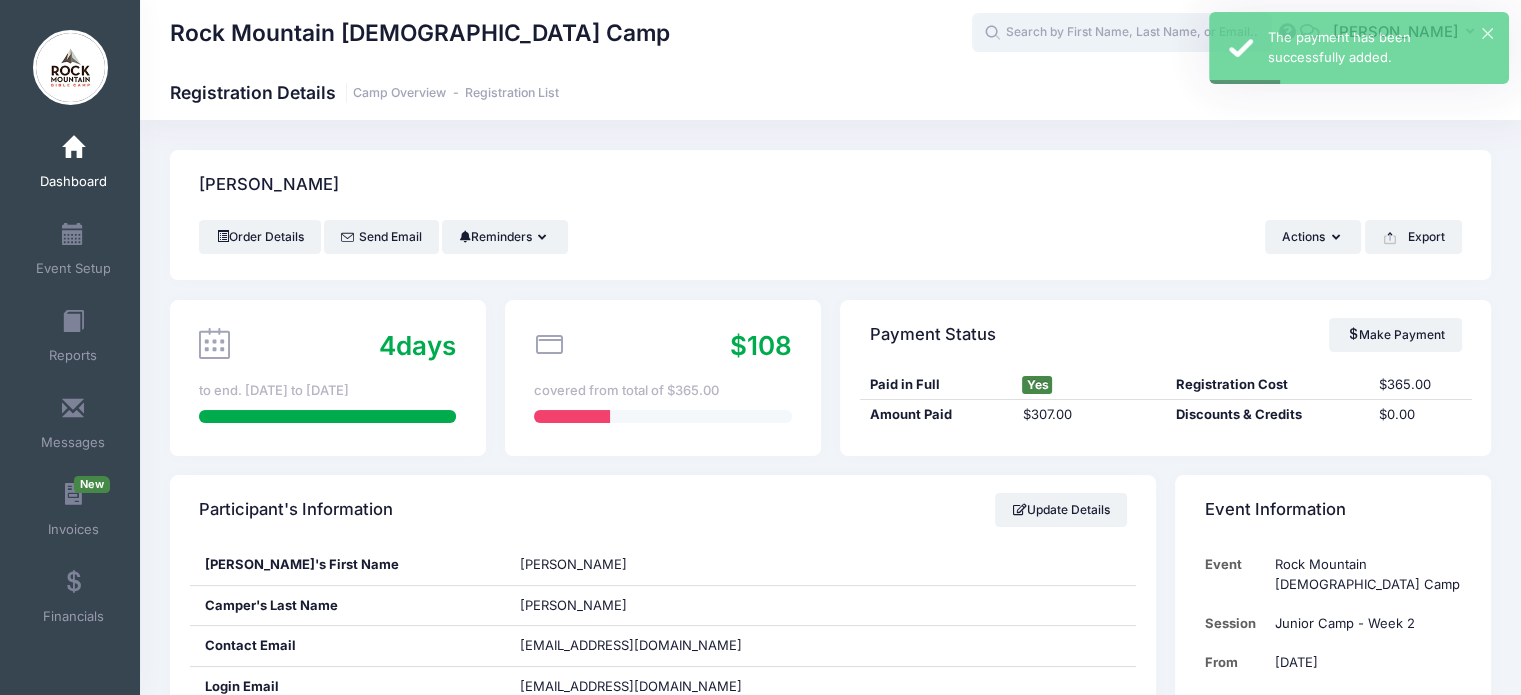 click at bounding box center (1122, 33) 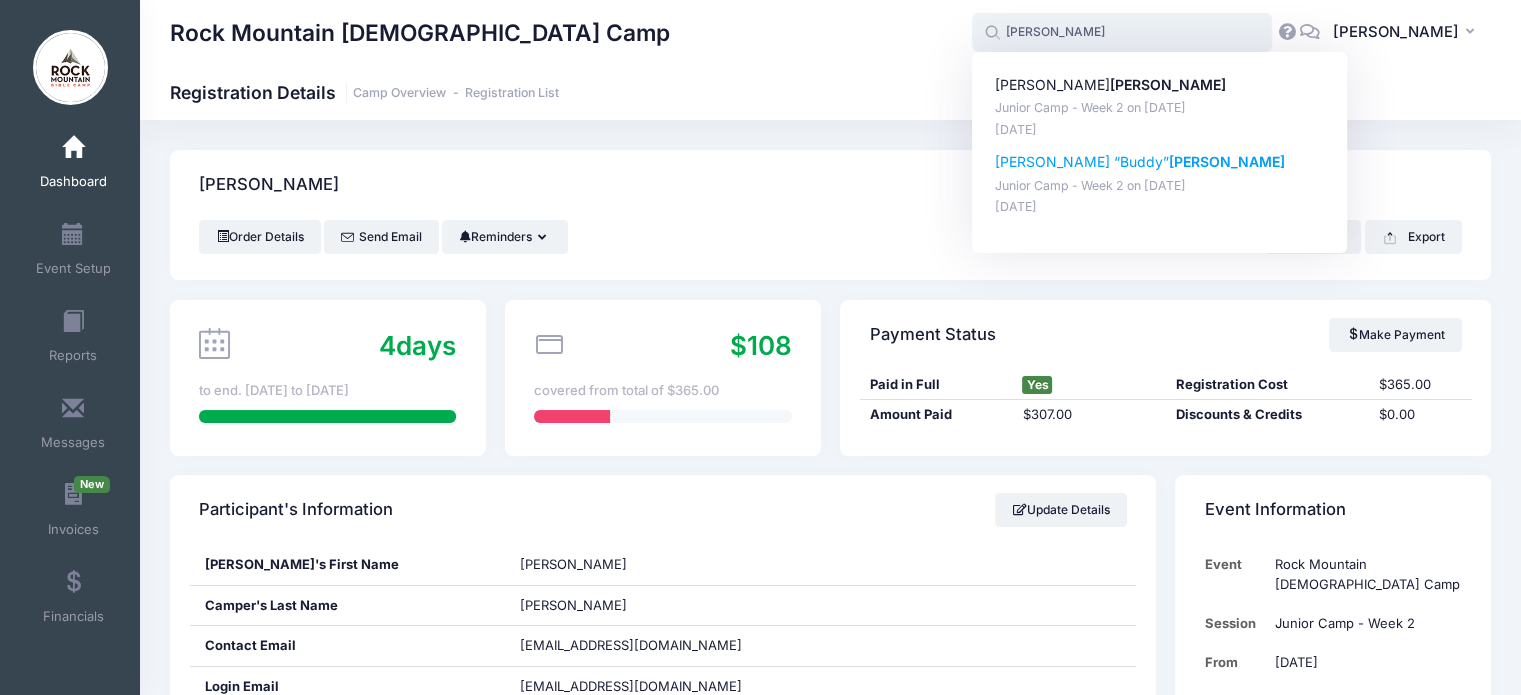 click on "Jonathan “Buddy”  McCoy" at bounding box center (1160, 162) 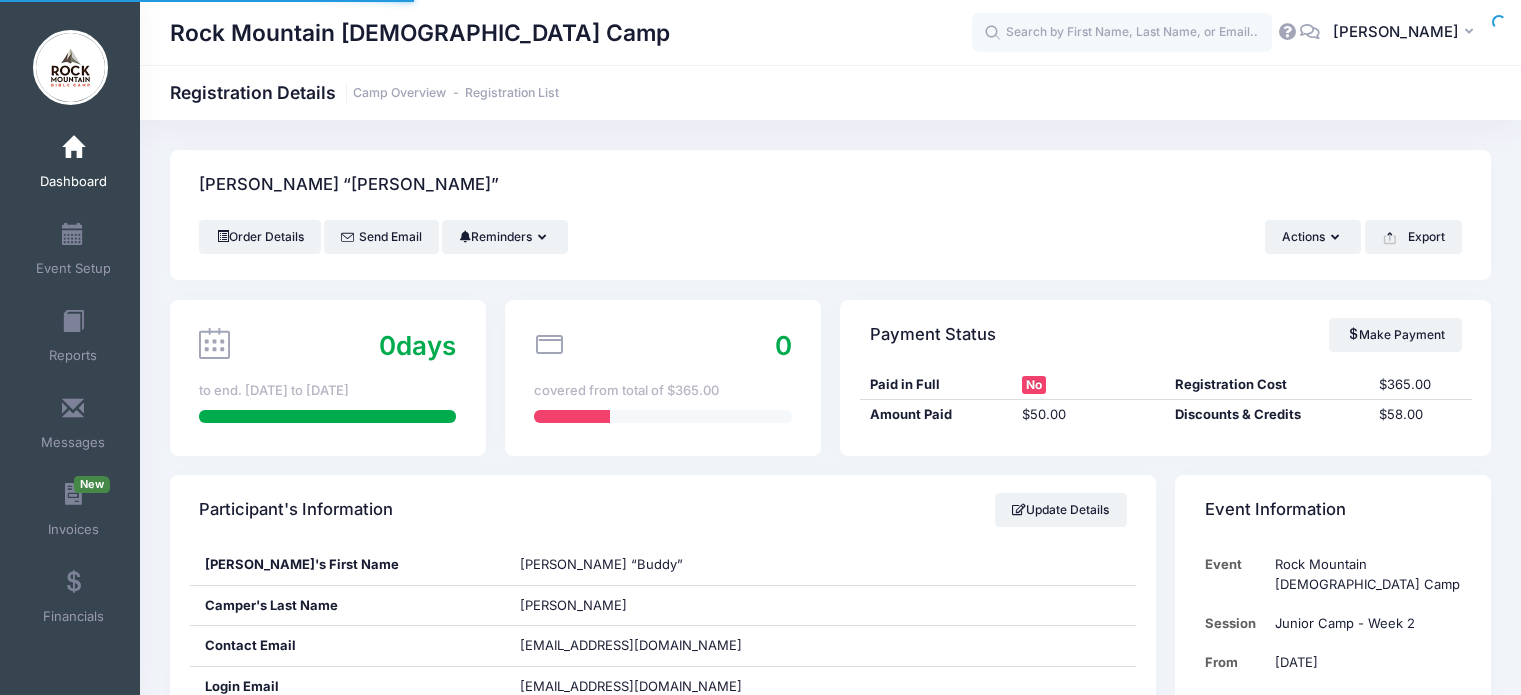 scroll, scrollTop: 0, scrollLeft: 0, axis: both 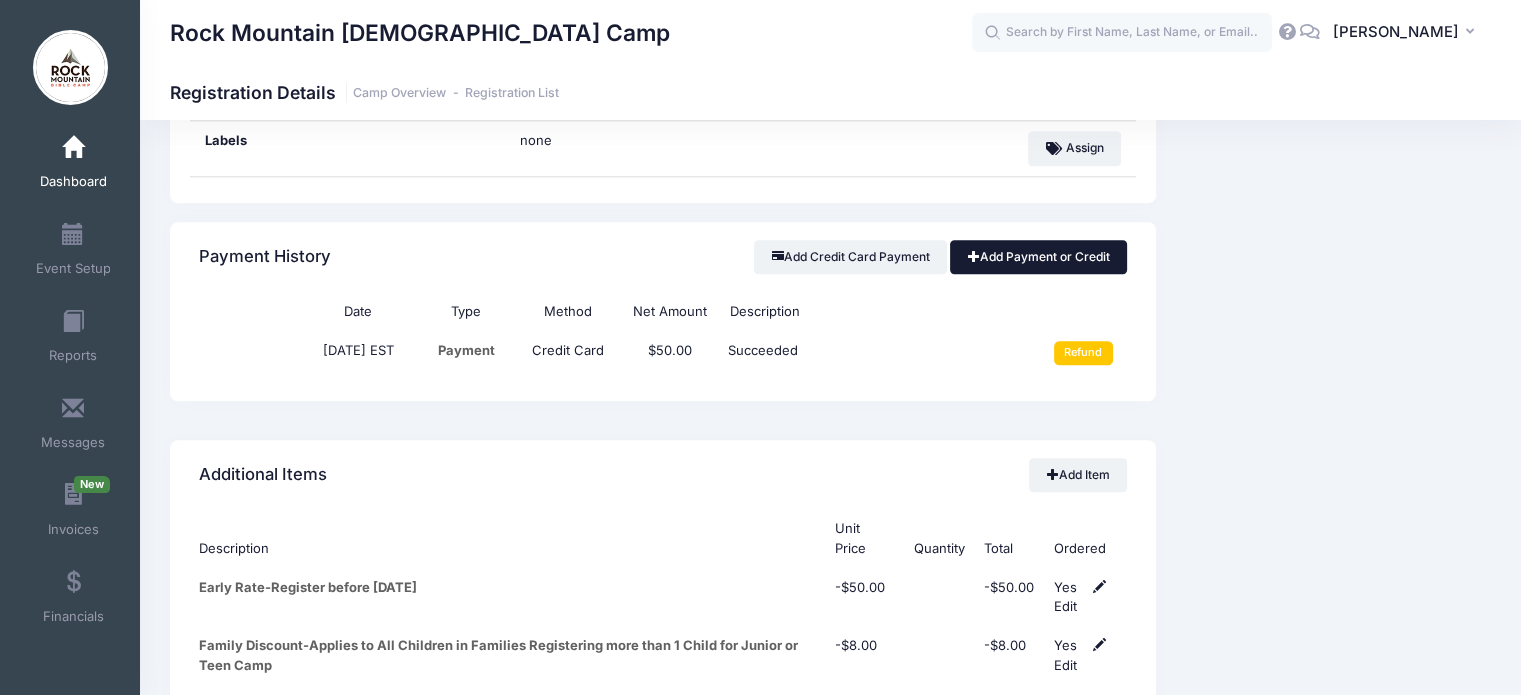 click on "Add Payment or Credit" at bounding box center [1038, 257] 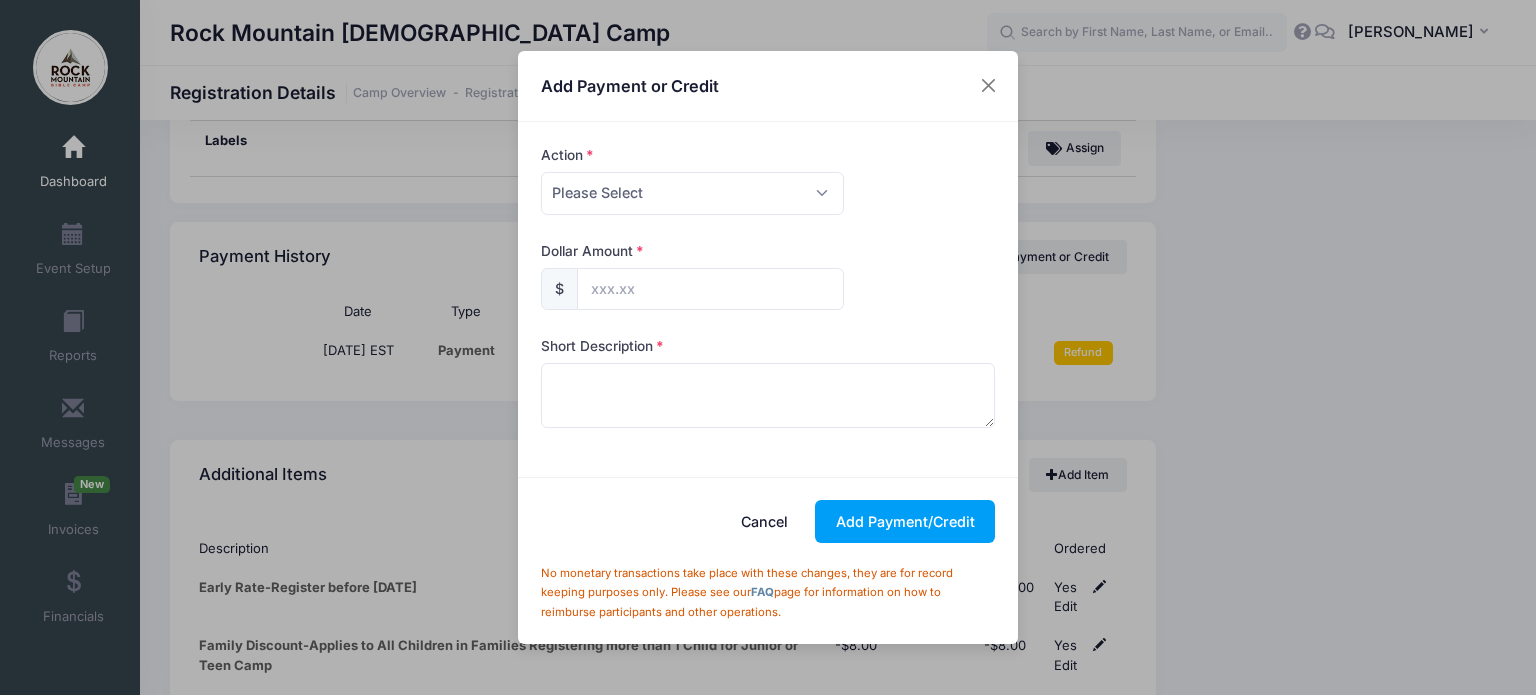 click on "Action
Please Select
Payment
Credit
Refund (Offline)
Payment Method
Please Select
PayPal
Cash
Check
Bank Transfer
Other
Credit Type
Please Select
Discount
$" at bounding box center [768, 299] 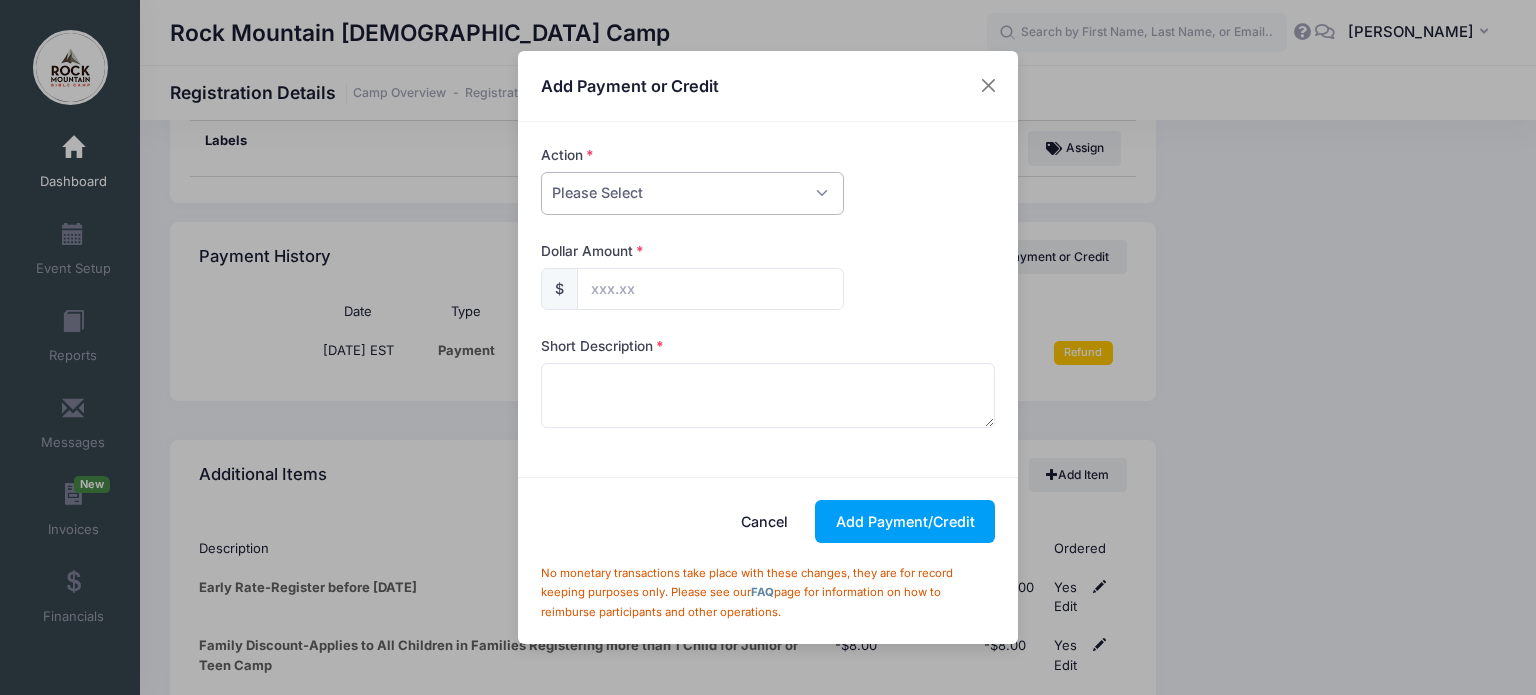 click on "Please Select
Payment
Credit
Refund (Offline)" at bounding box center [692, 193] 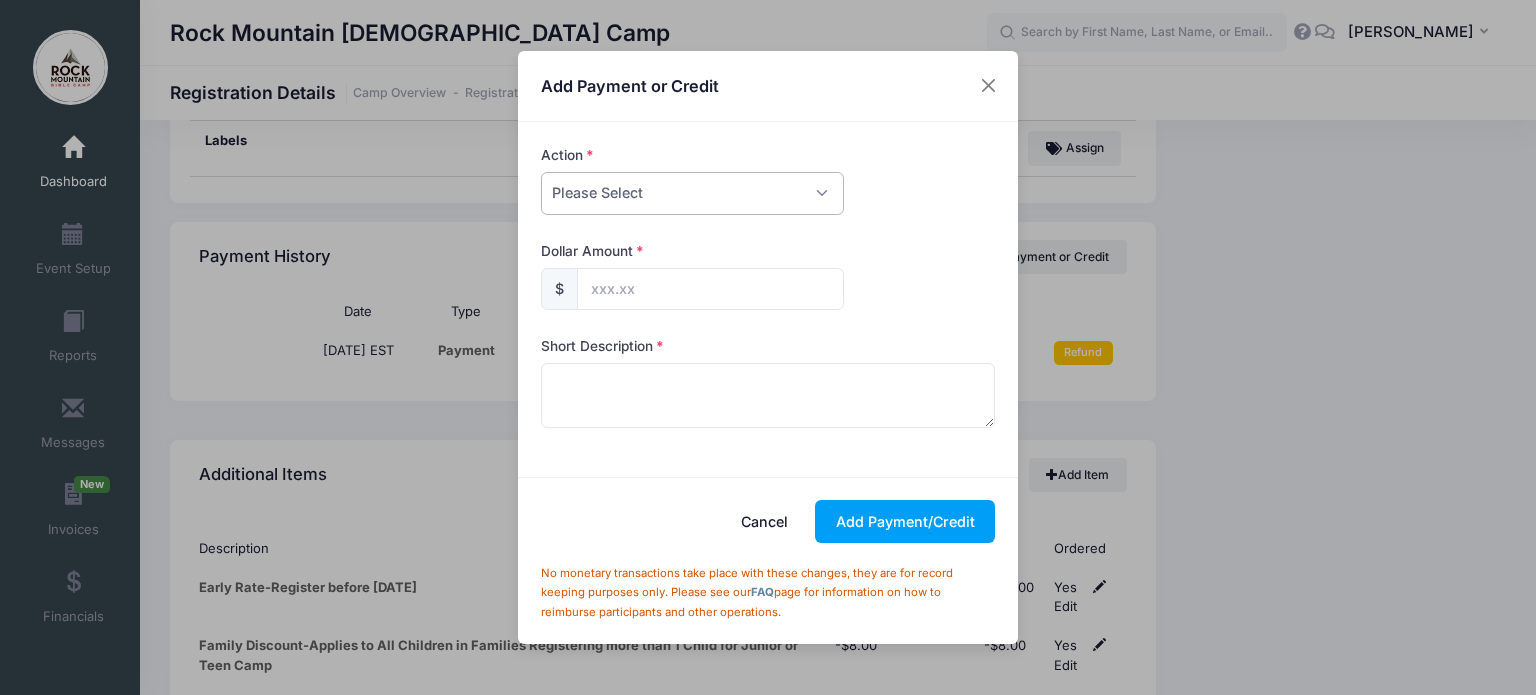select on "payment" 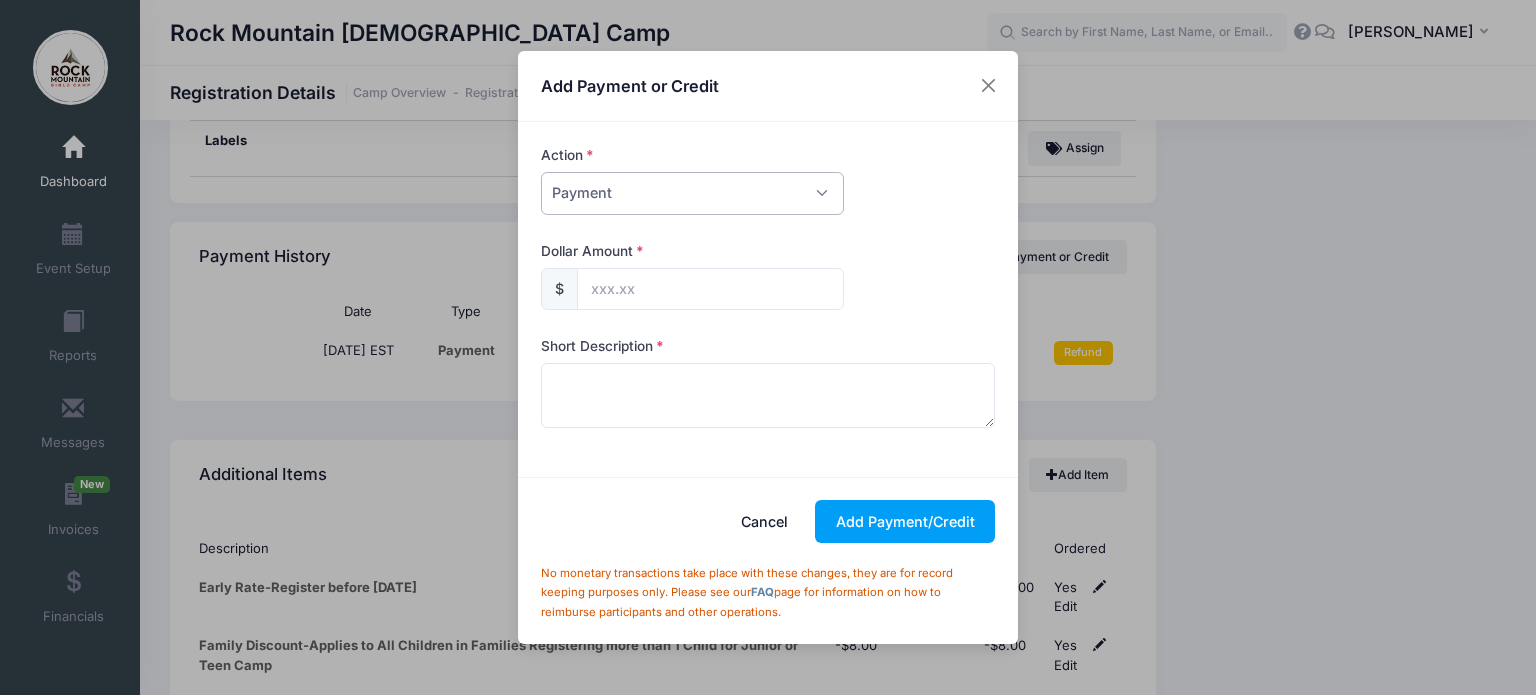 click on "Please Select
Payment
Credit
Refund (Offline)" at bounding box center (692, 193) 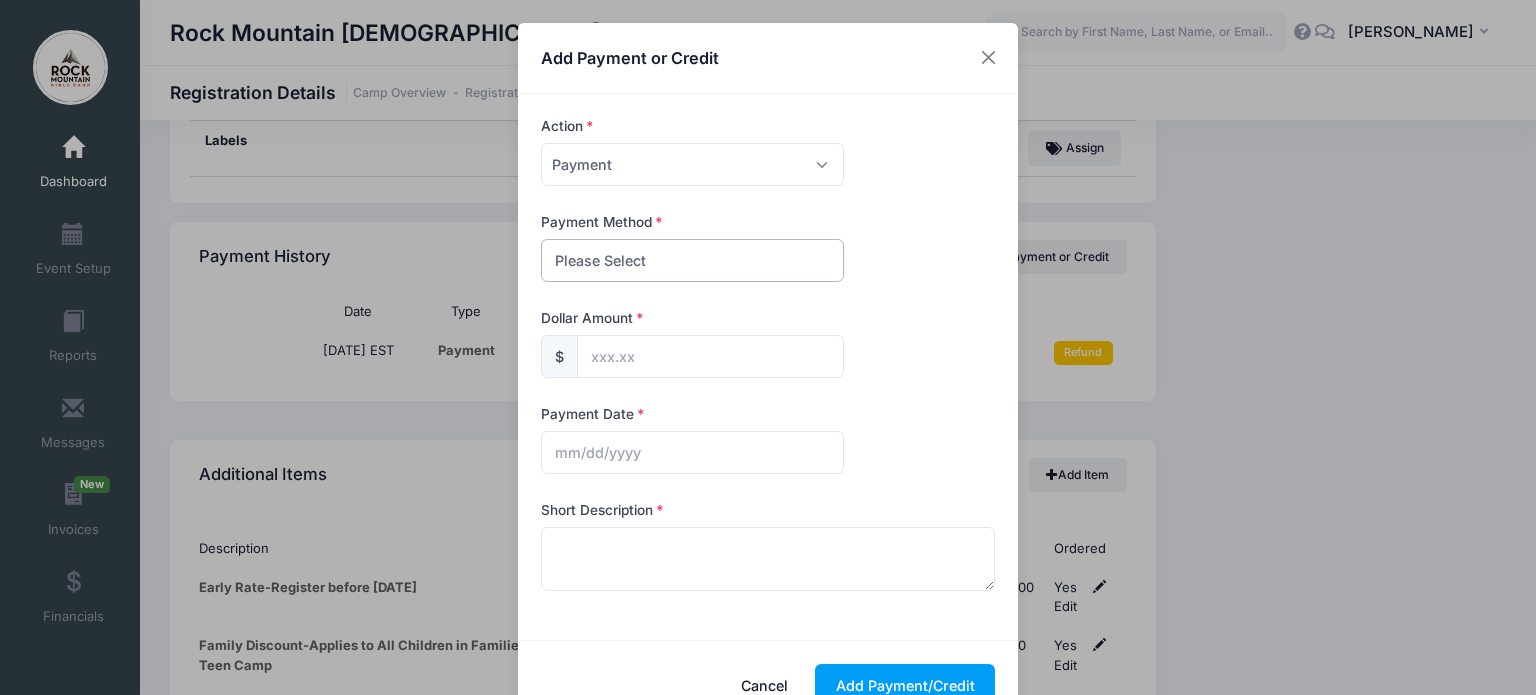 click on "Please Select
PayPal
Cash
Check
Bank Transfer
Other" at bounding box center (692, 260) 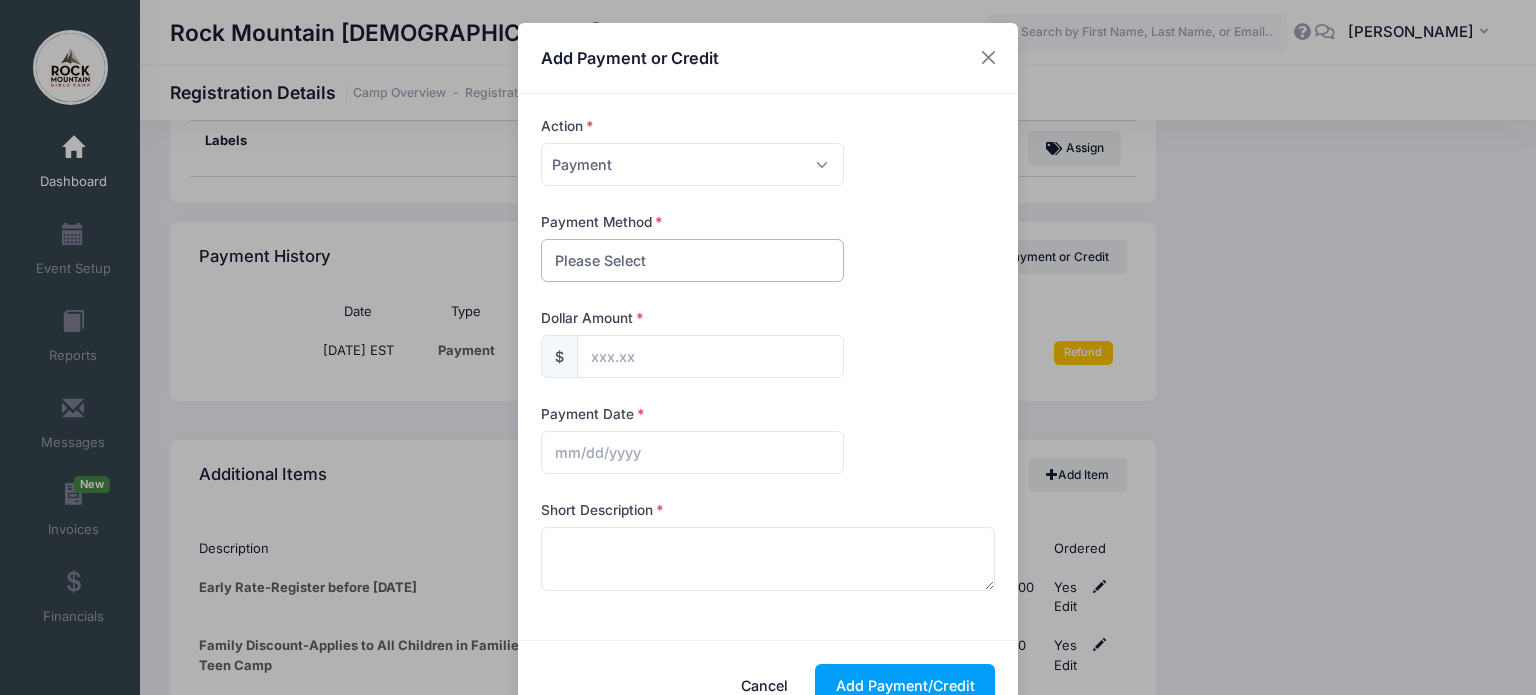 select on "cash" 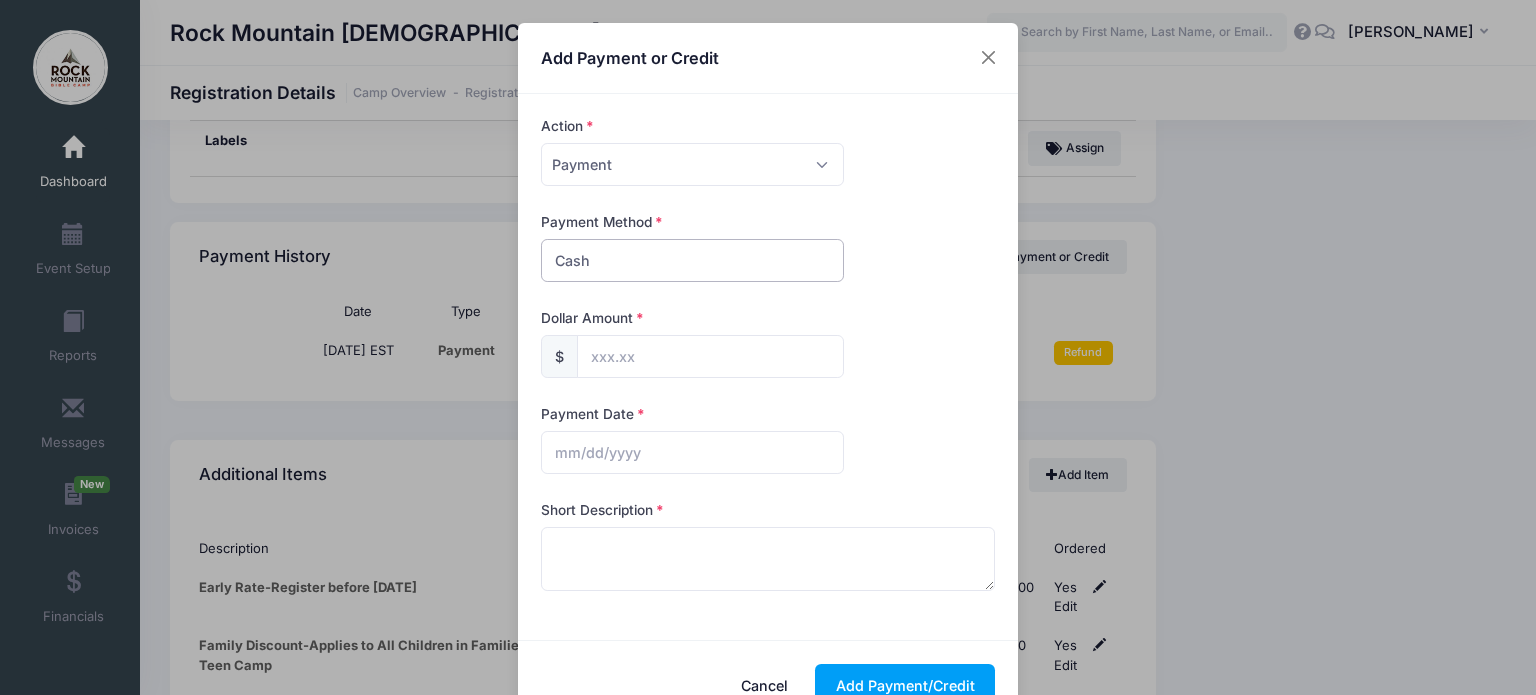 click on "Please Select
PayPal
Cash
Check
Bank Transfer
Other" at bounding box center (692, 260) 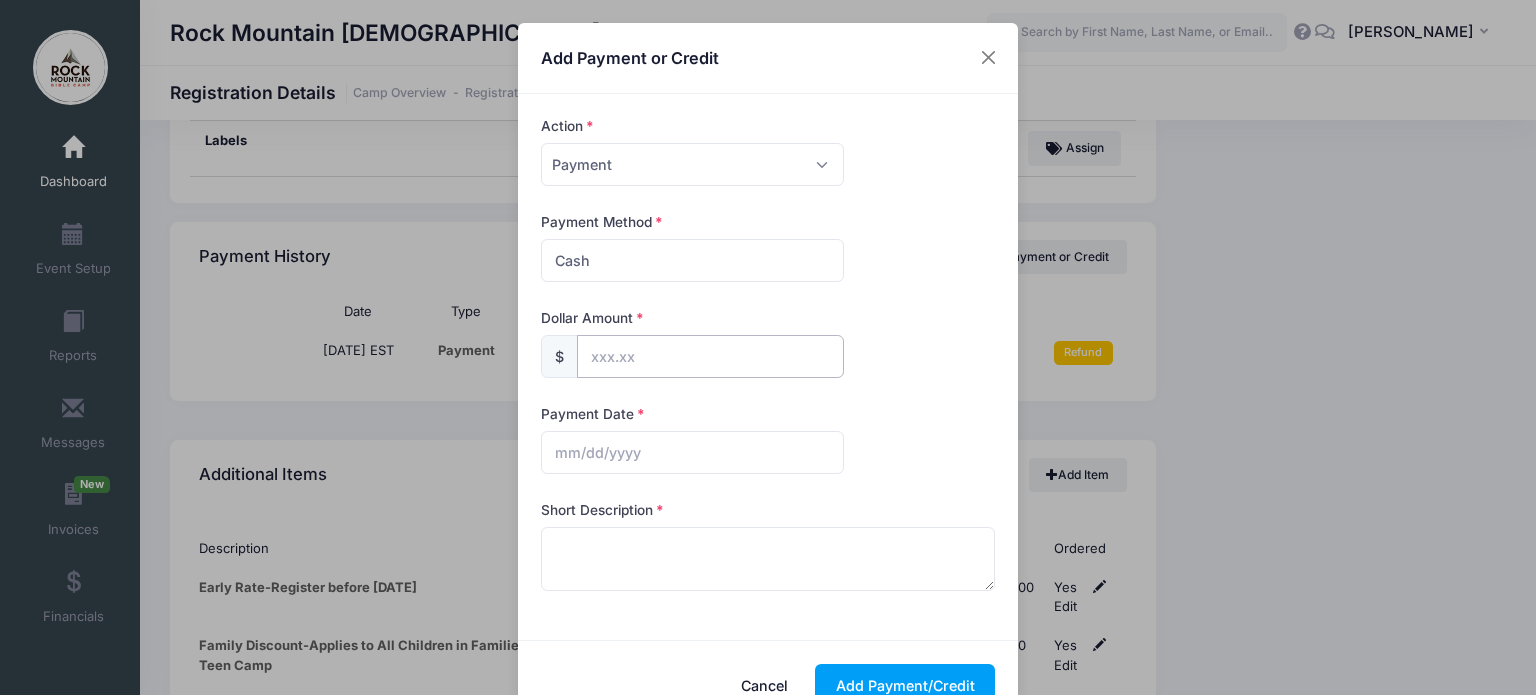 click at bounding box center [710, 356] 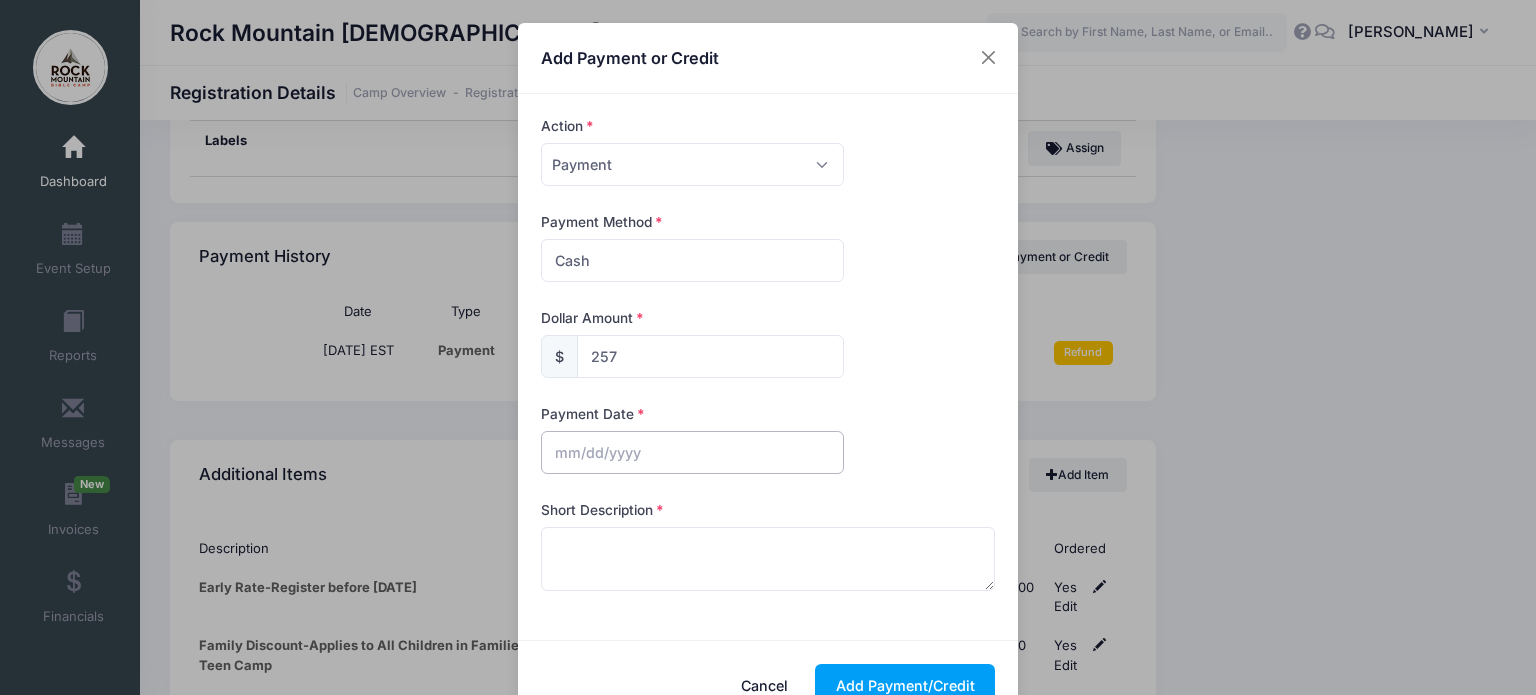 type on "257.00" 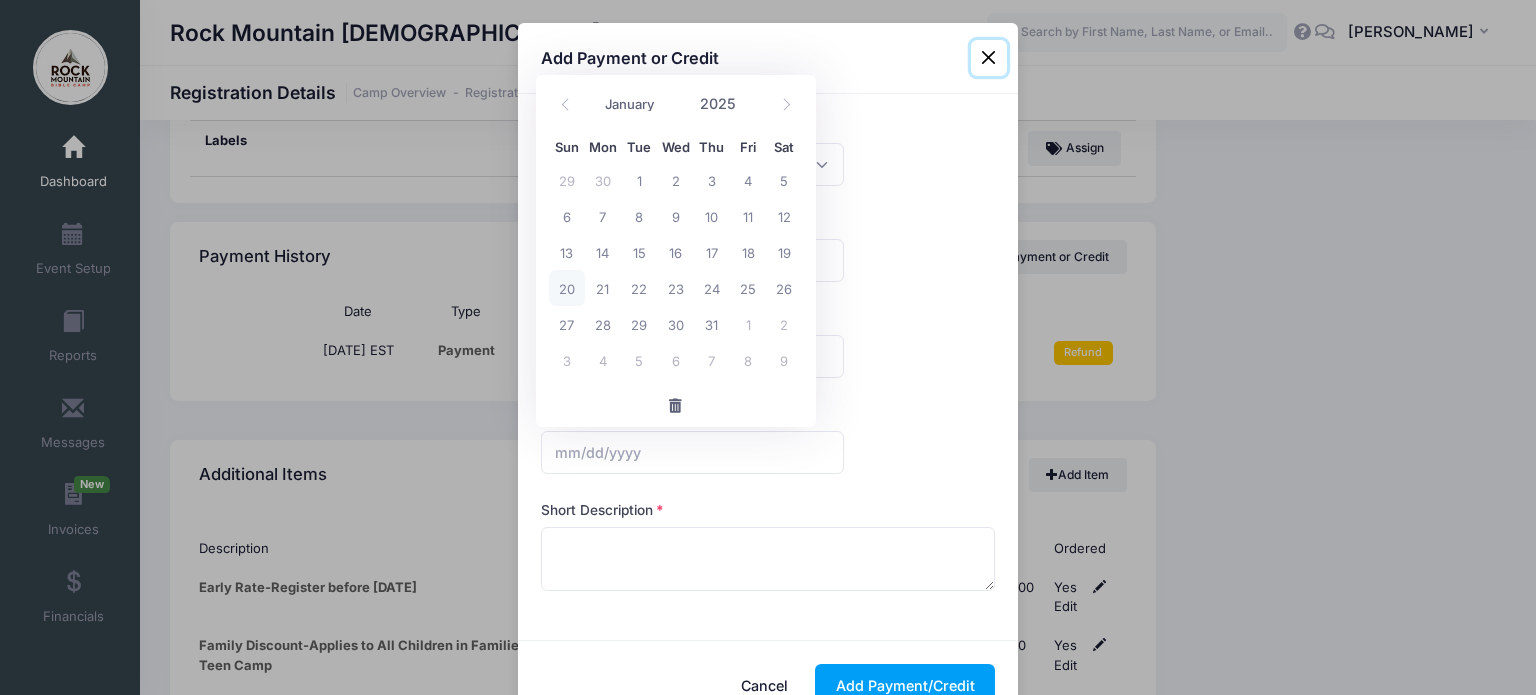 click on "20" at bounding box center (567, 288) 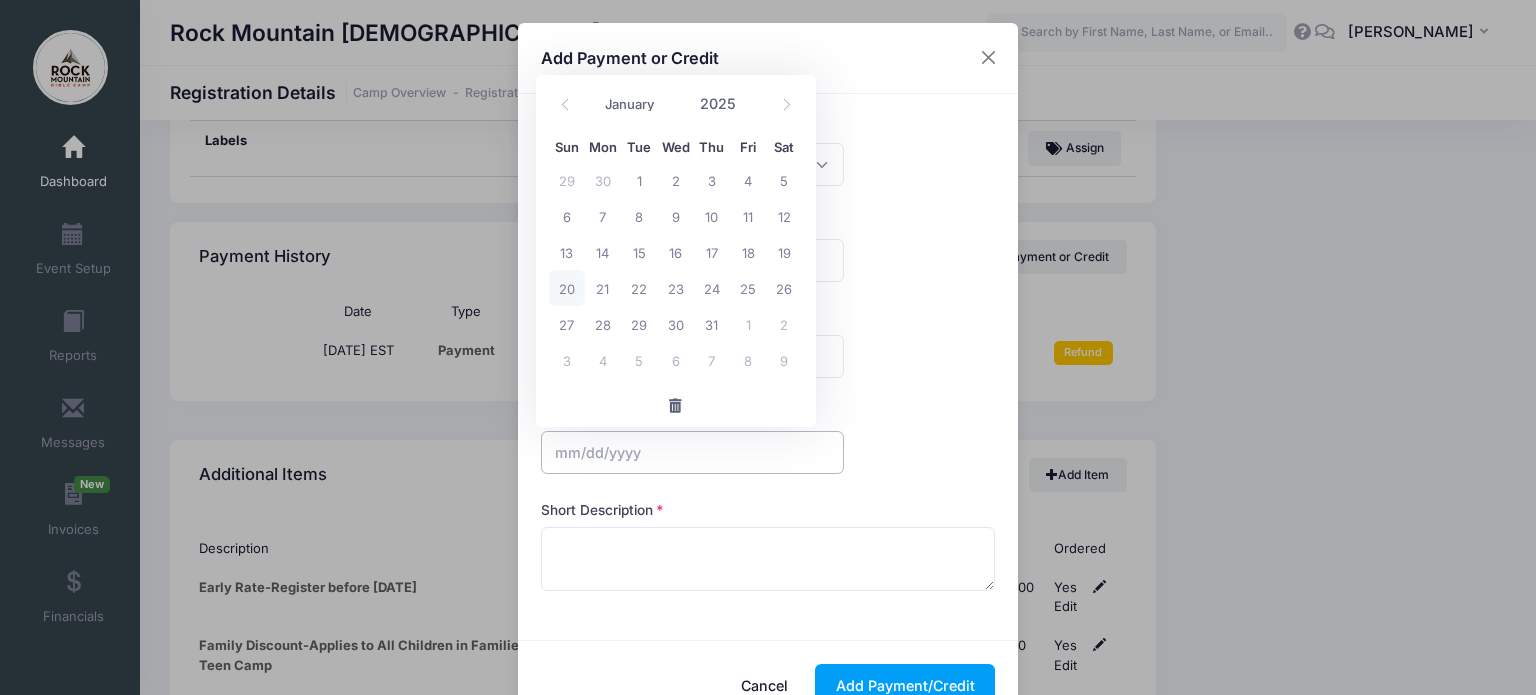 type on "07/20/2025" 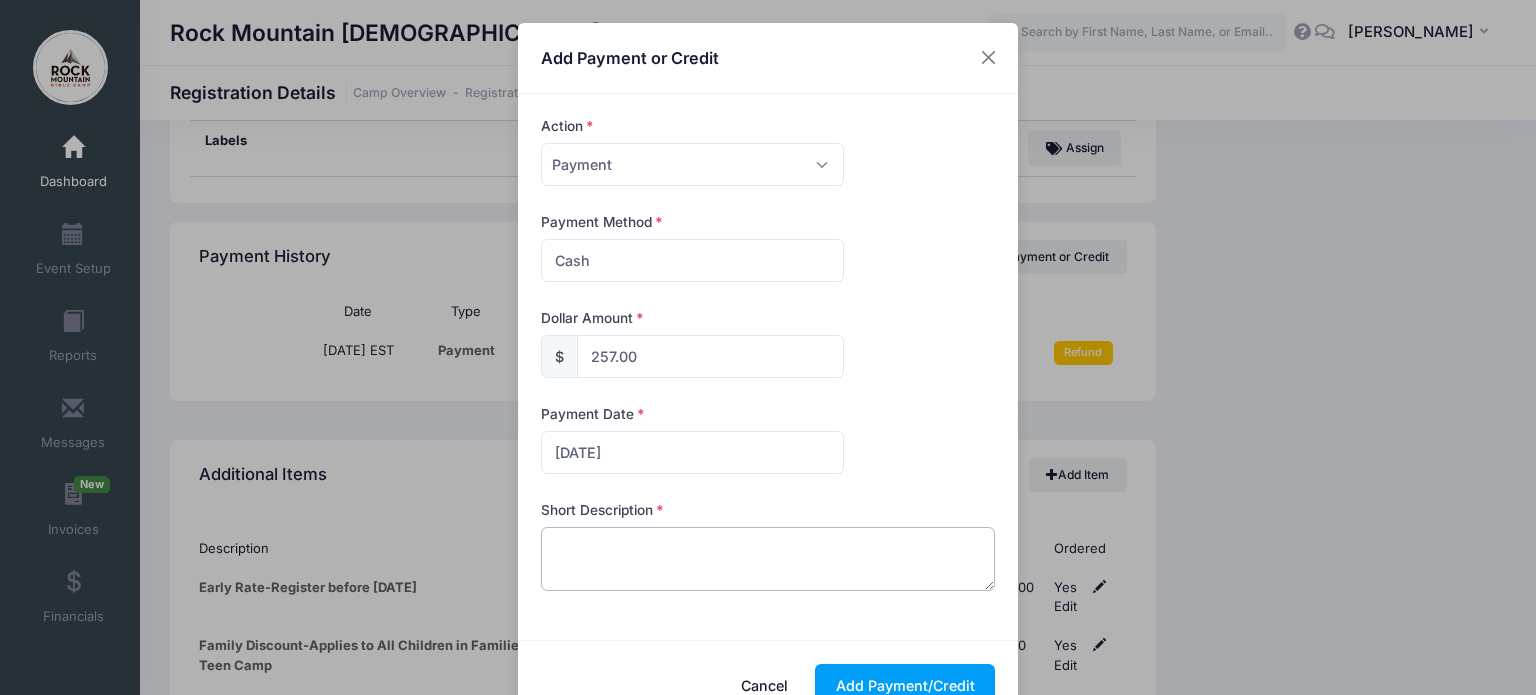click at bounding box center (768, 559) 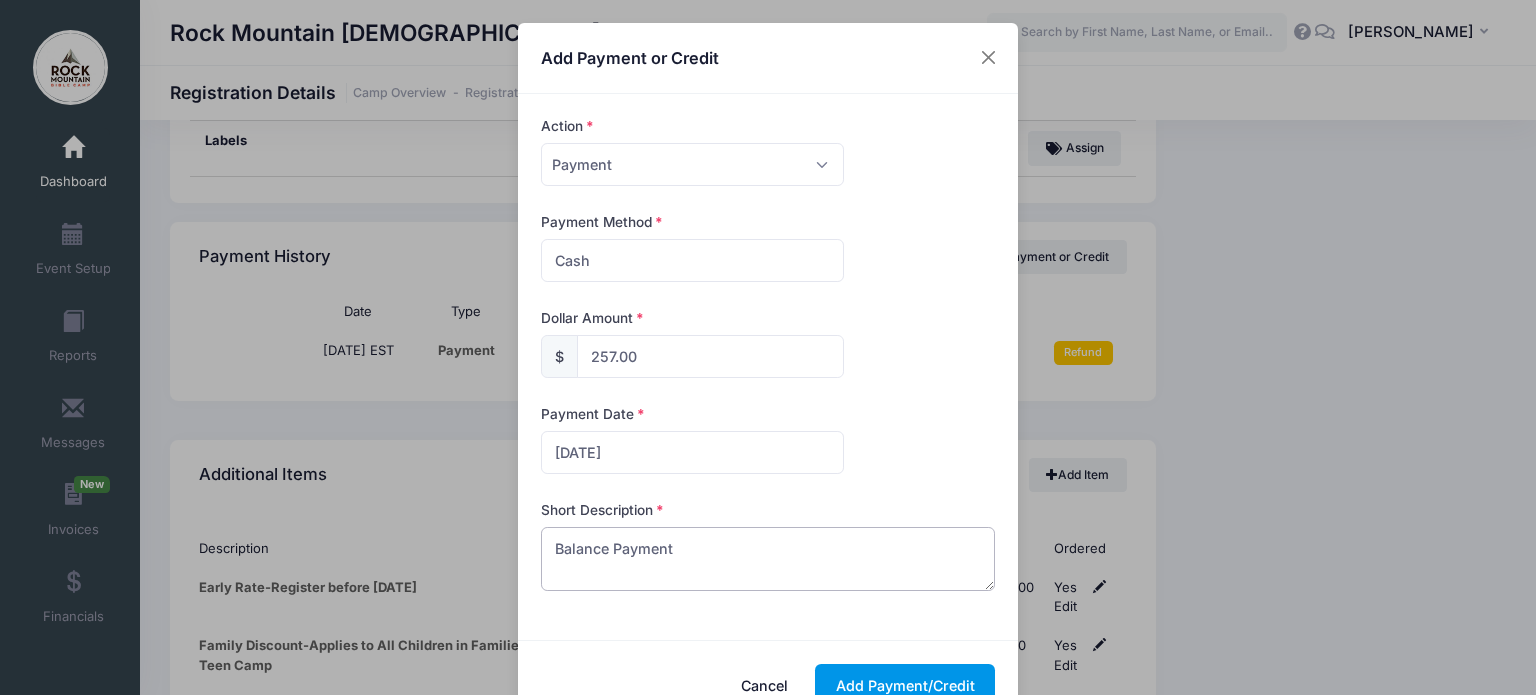 type on "Balance Payment" 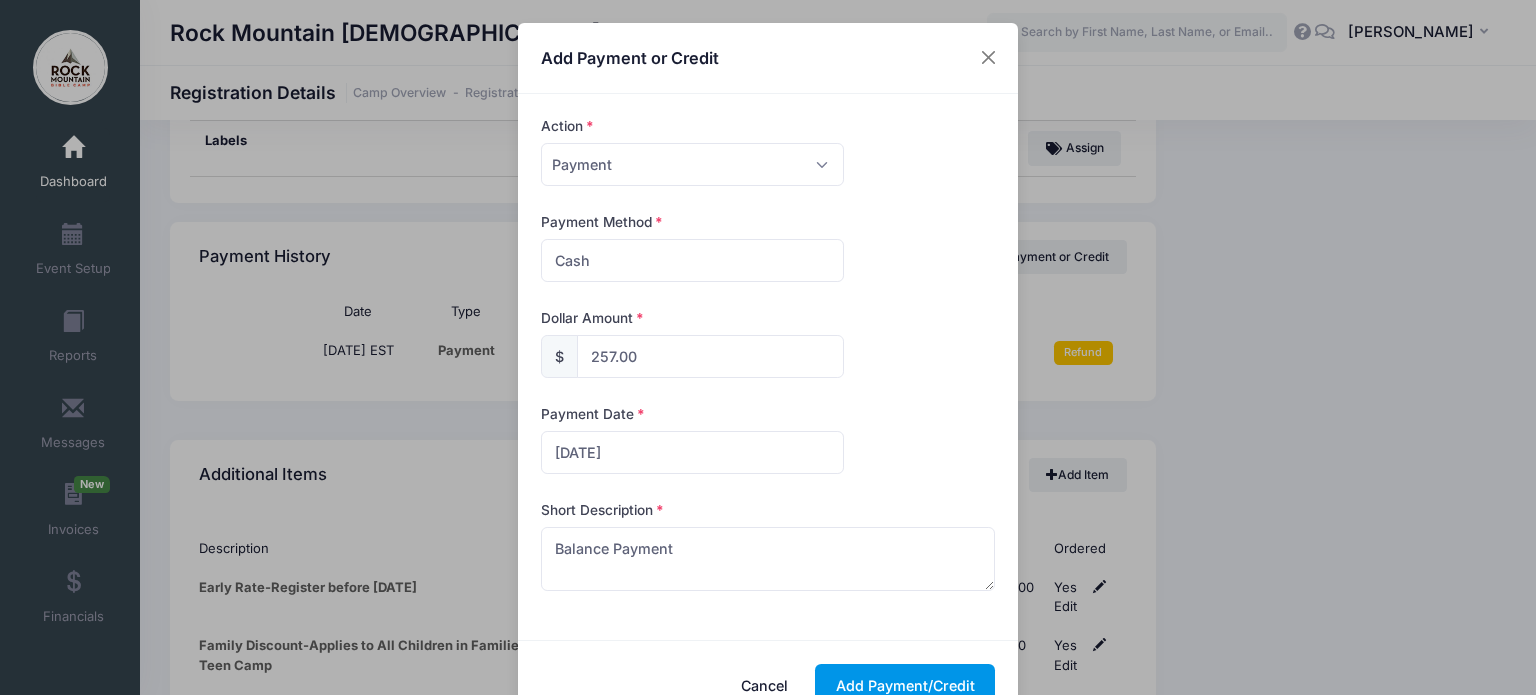 click on "Add Payment/Credit" at bounding box center [905, 685] 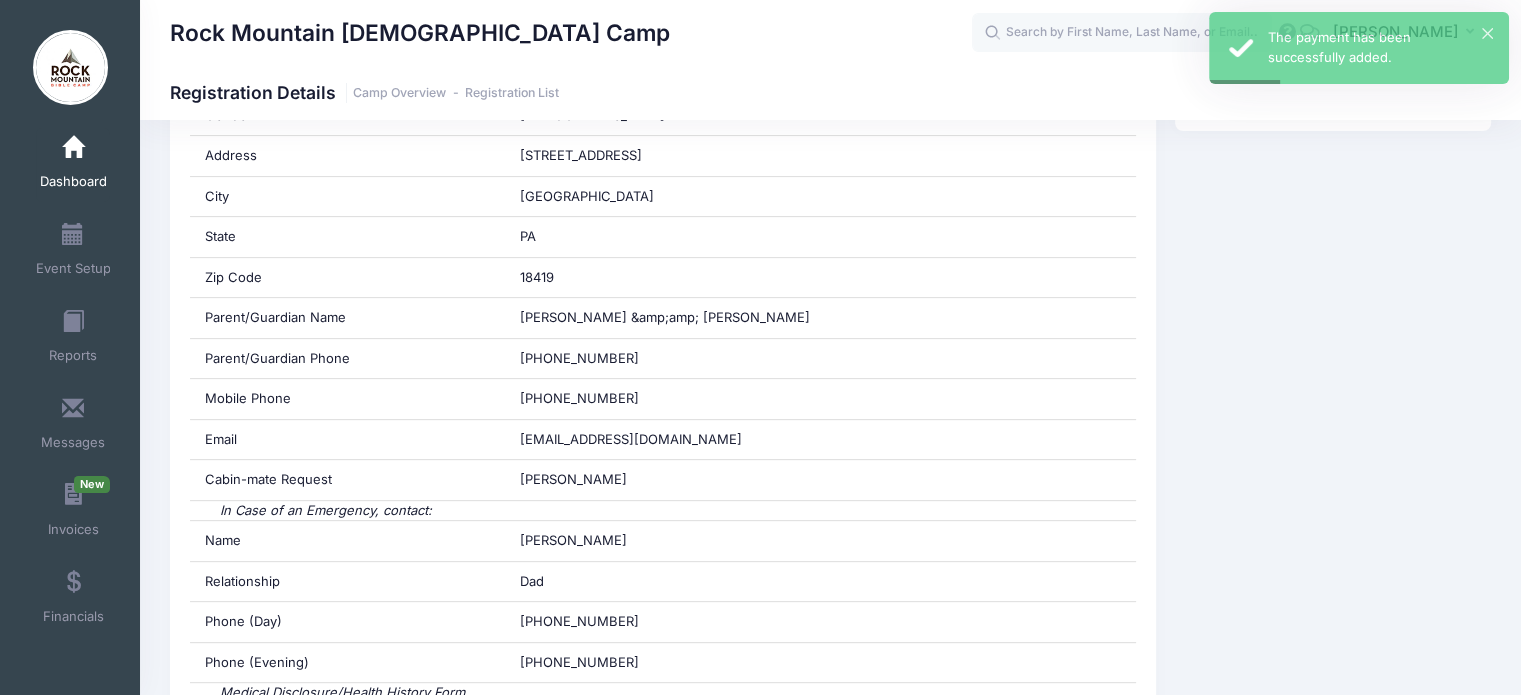 scroll, scrollTop: 0, scrollLeft: 0, axis: both 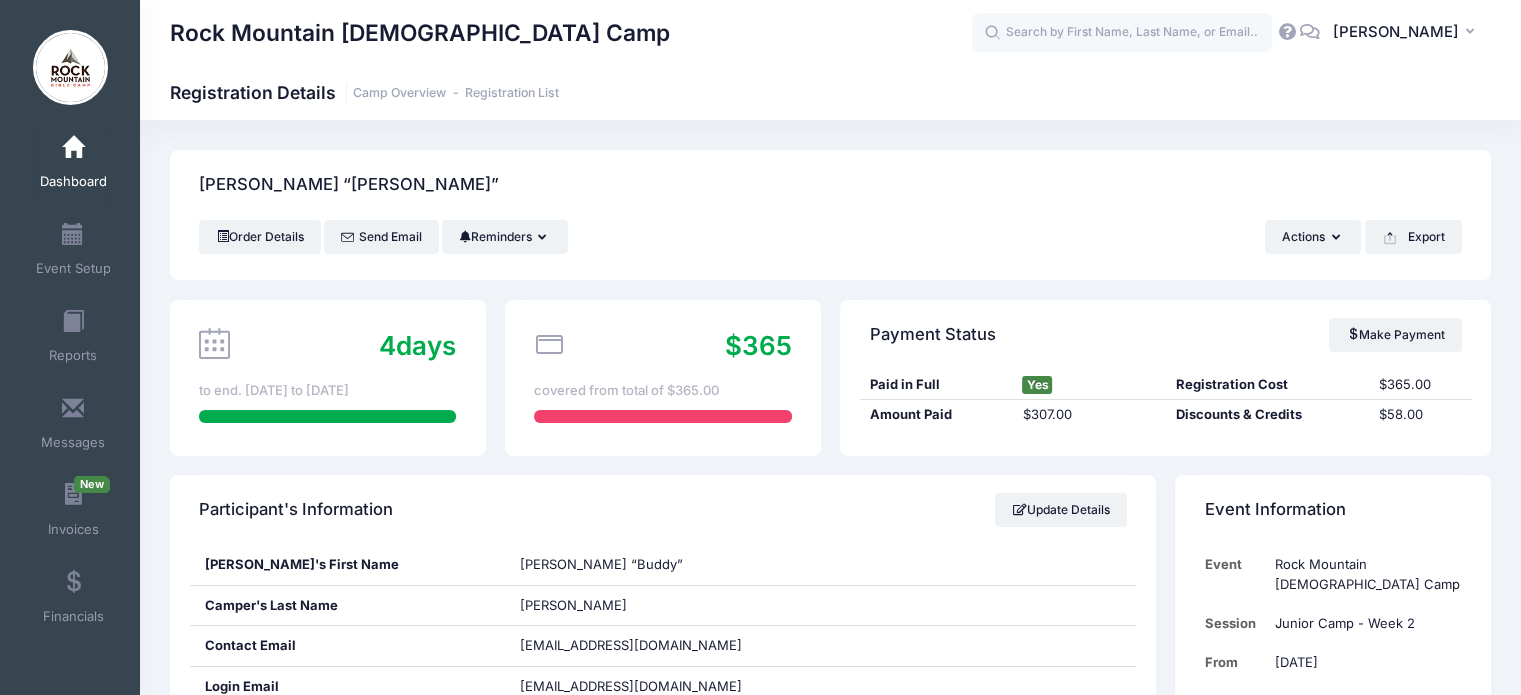click on "Dashboard" at bounding box center (73, 182) 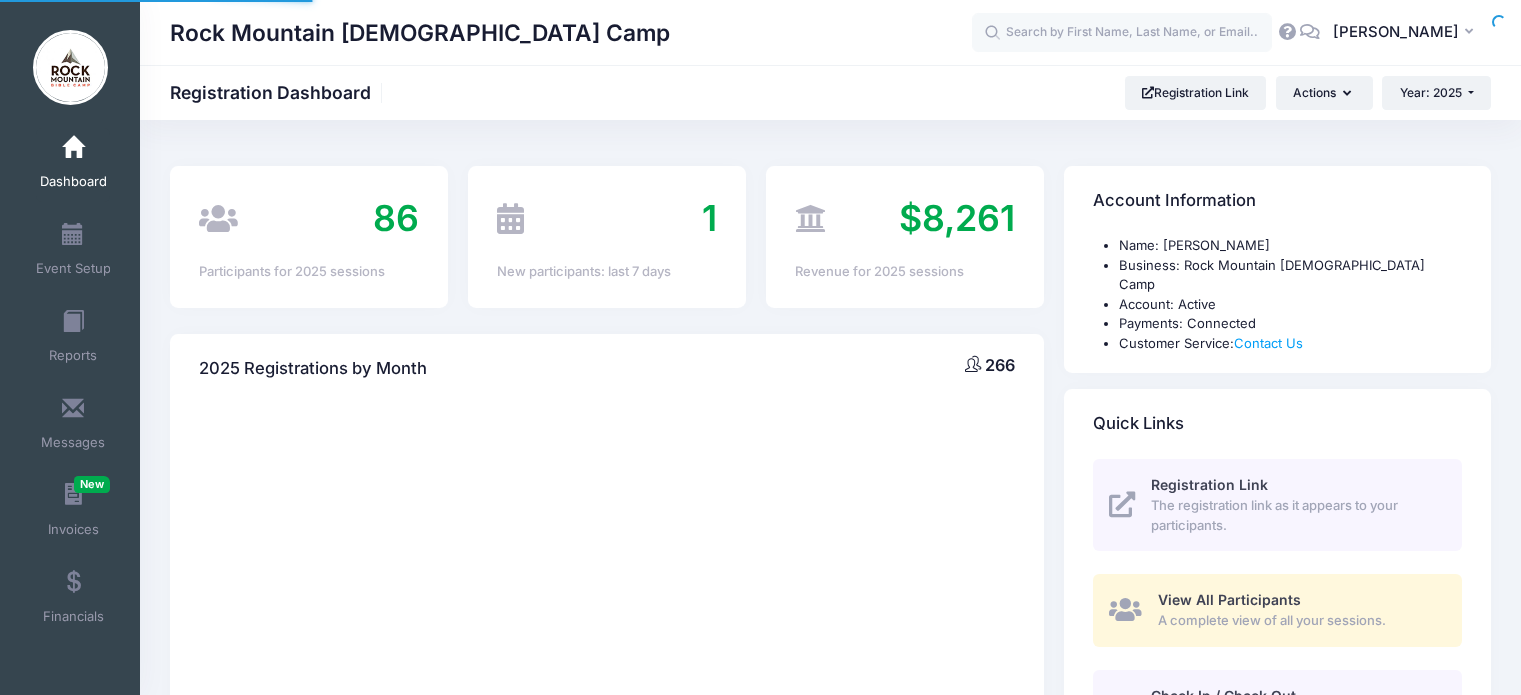 scroll, scrollTop: 0, scrollLeft: 0, axis: both 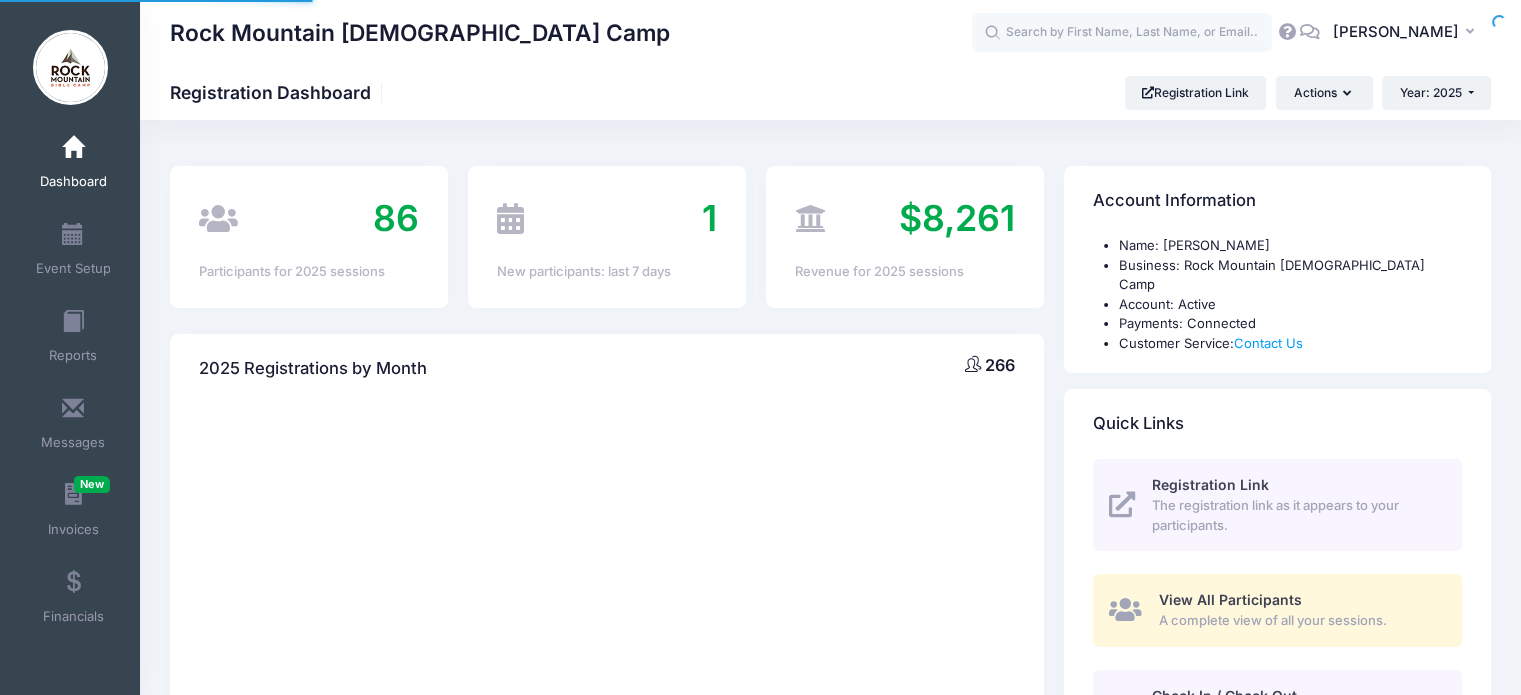 select 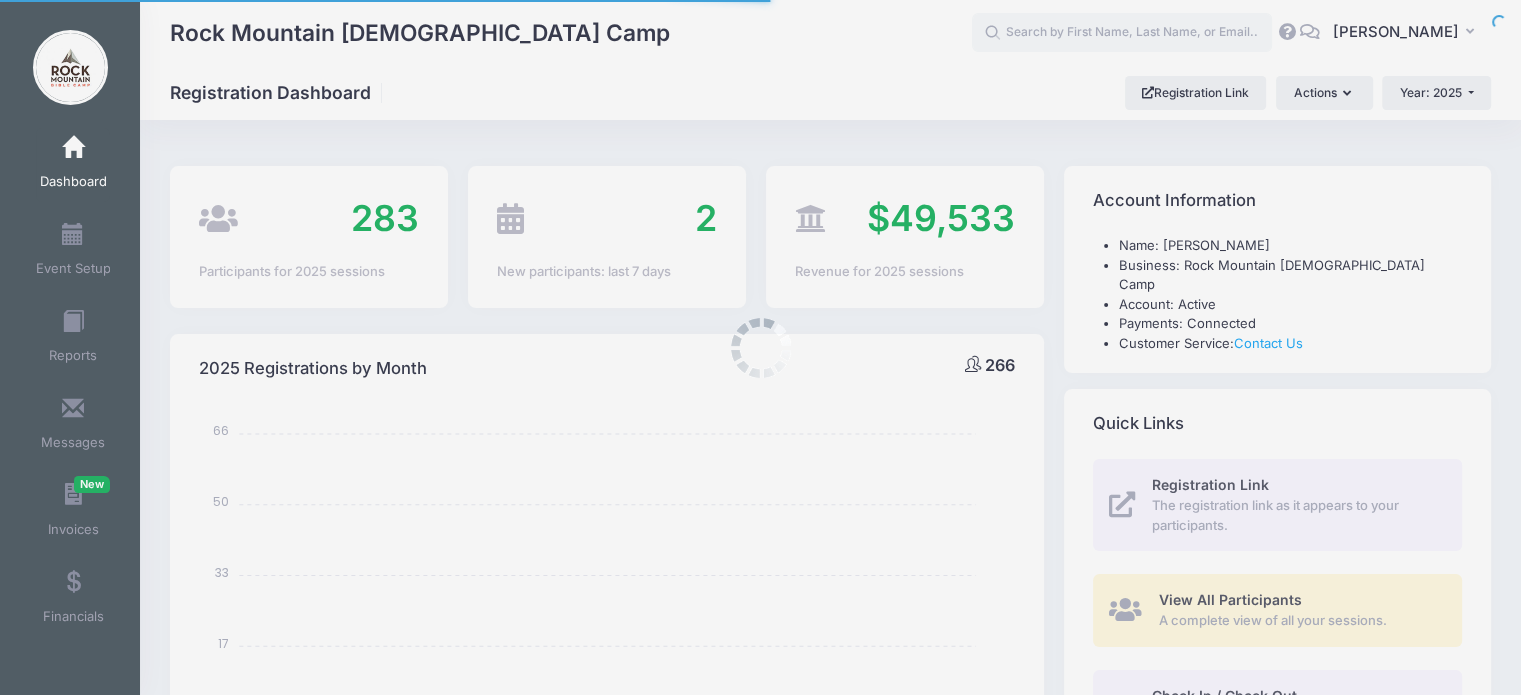 scroll, scrollTop: 0, scrollLeft: 0, axis: both 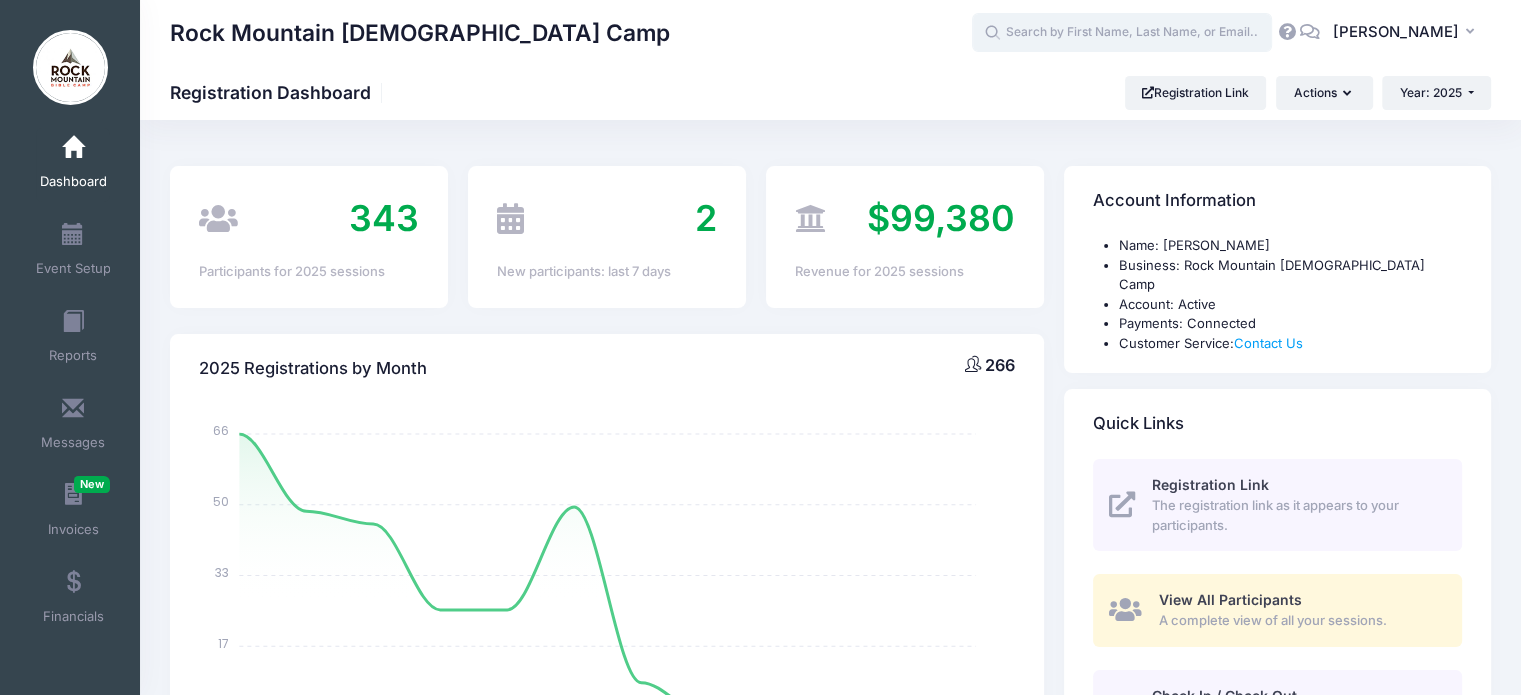 click at bounding box center (1122, 33) 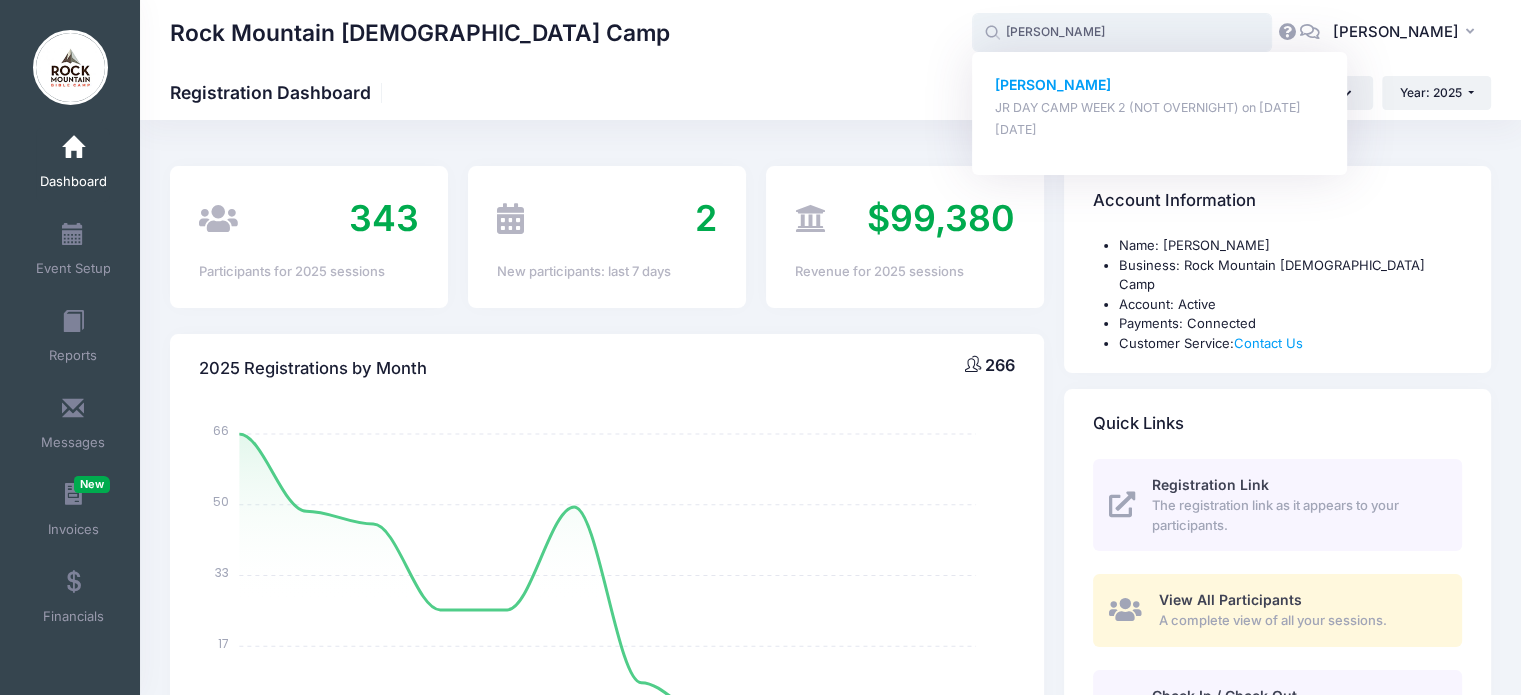 click on "[PERSON_NAME]" 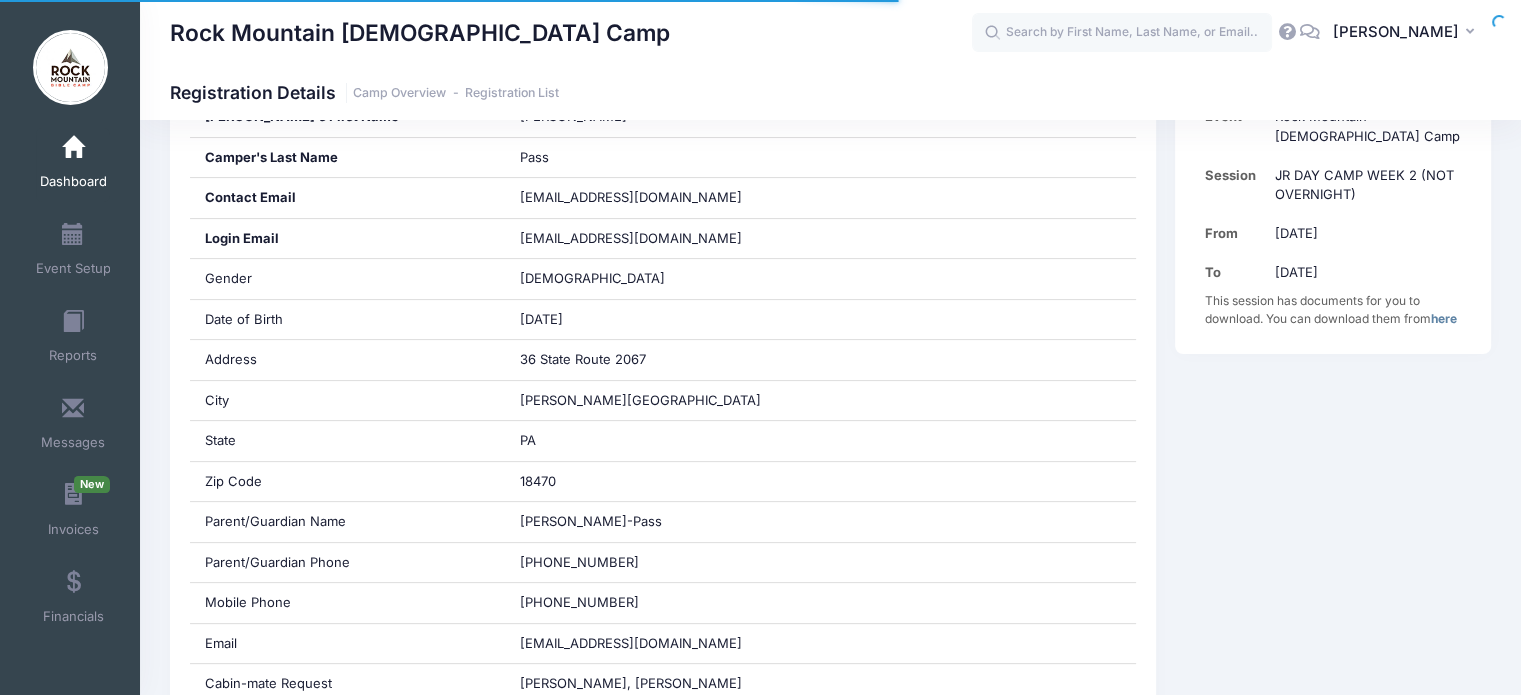 scroll, scrollTop: 448, scrollLeft: 0, axis: vertical 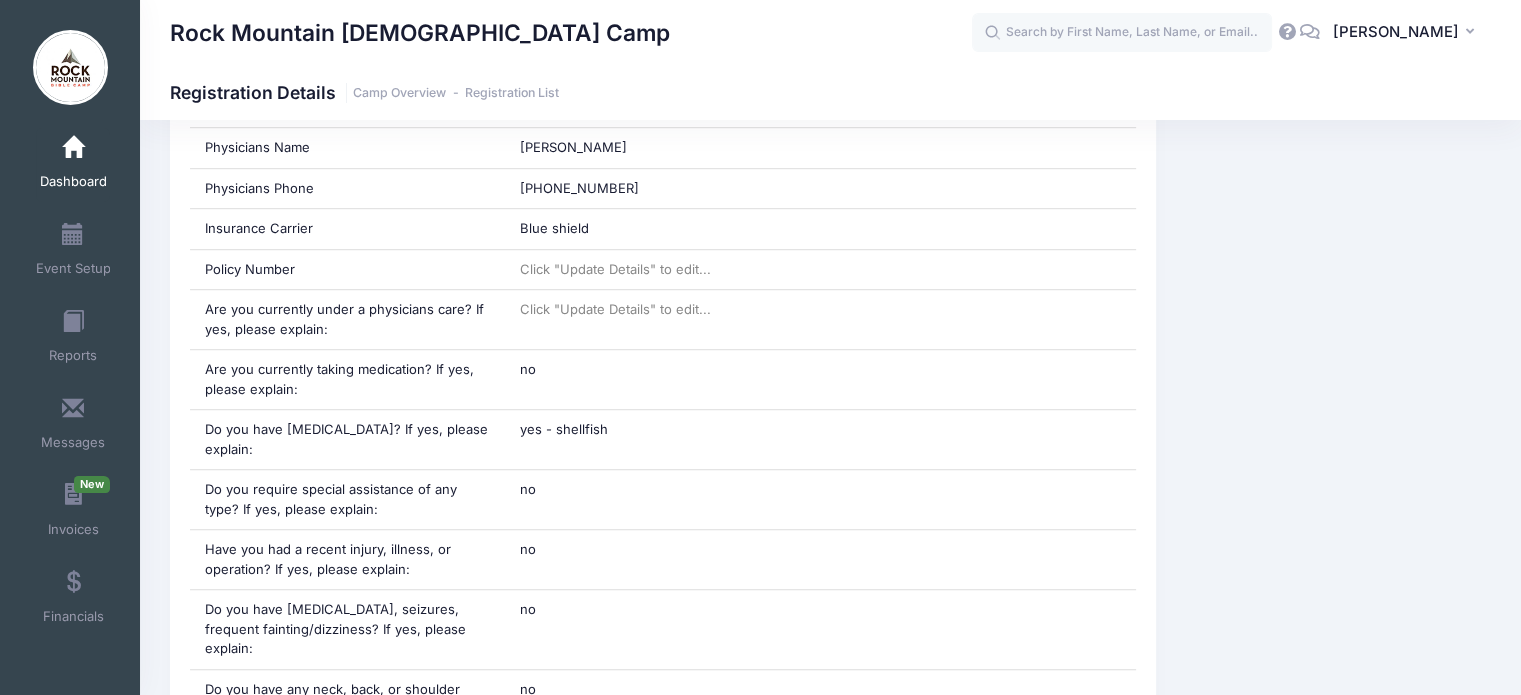 click on "Dashboard" at bounding box center [73, 182] 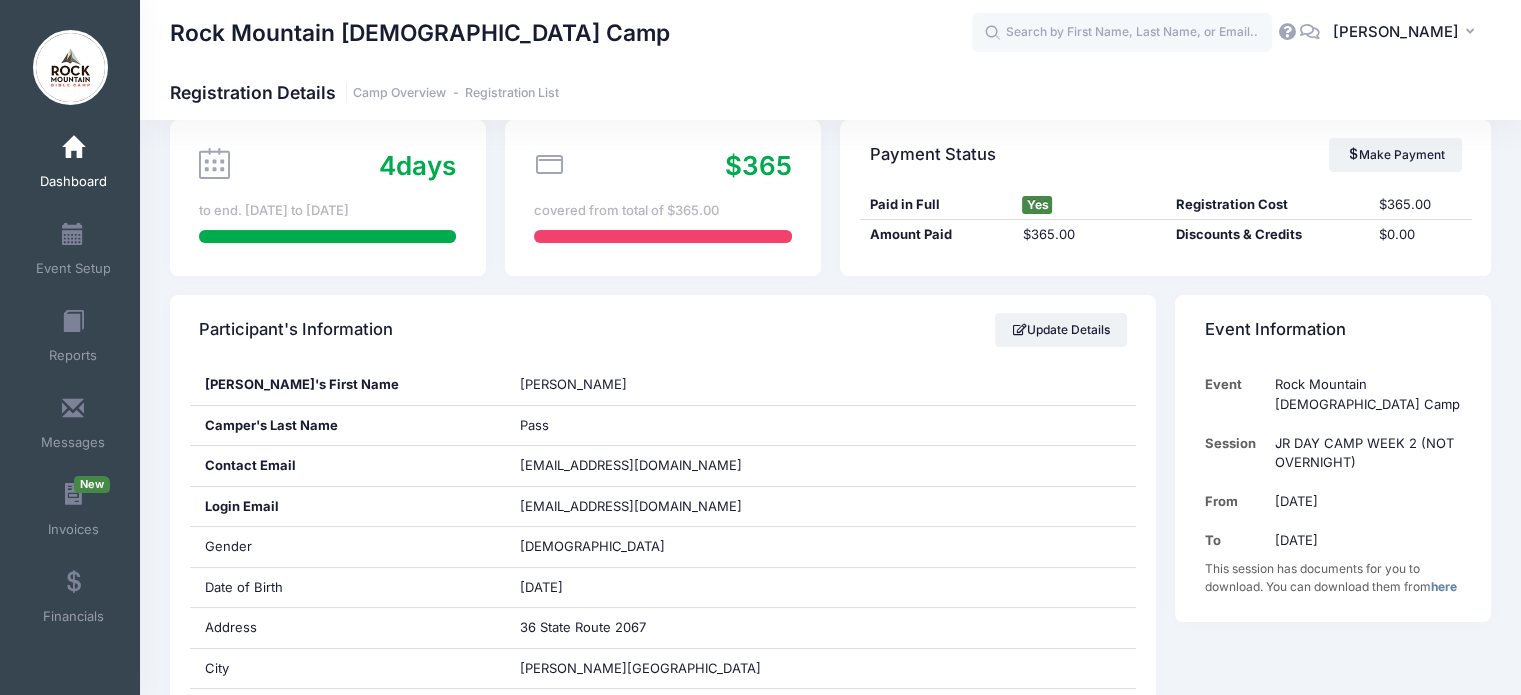 scroll, scrollTop: 0, scrollLeft: 0, axis: both 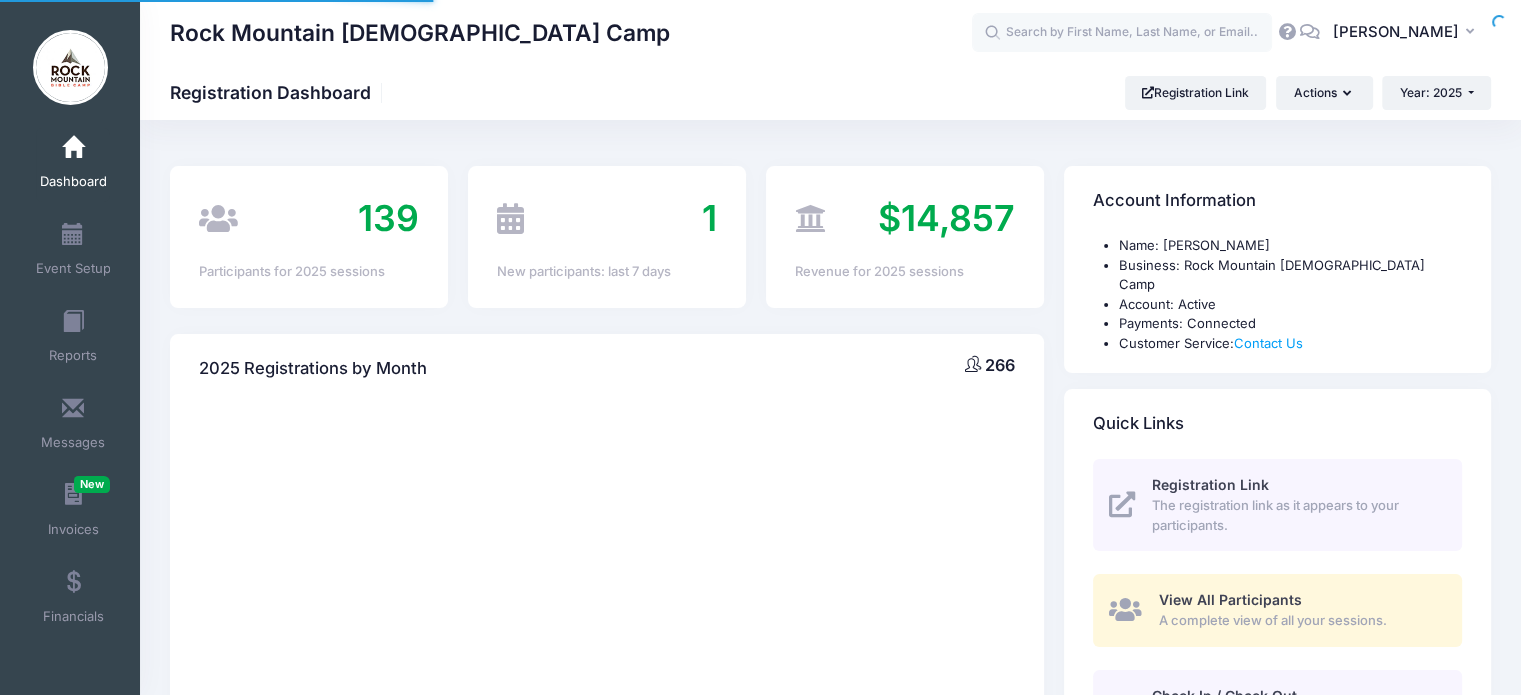 select 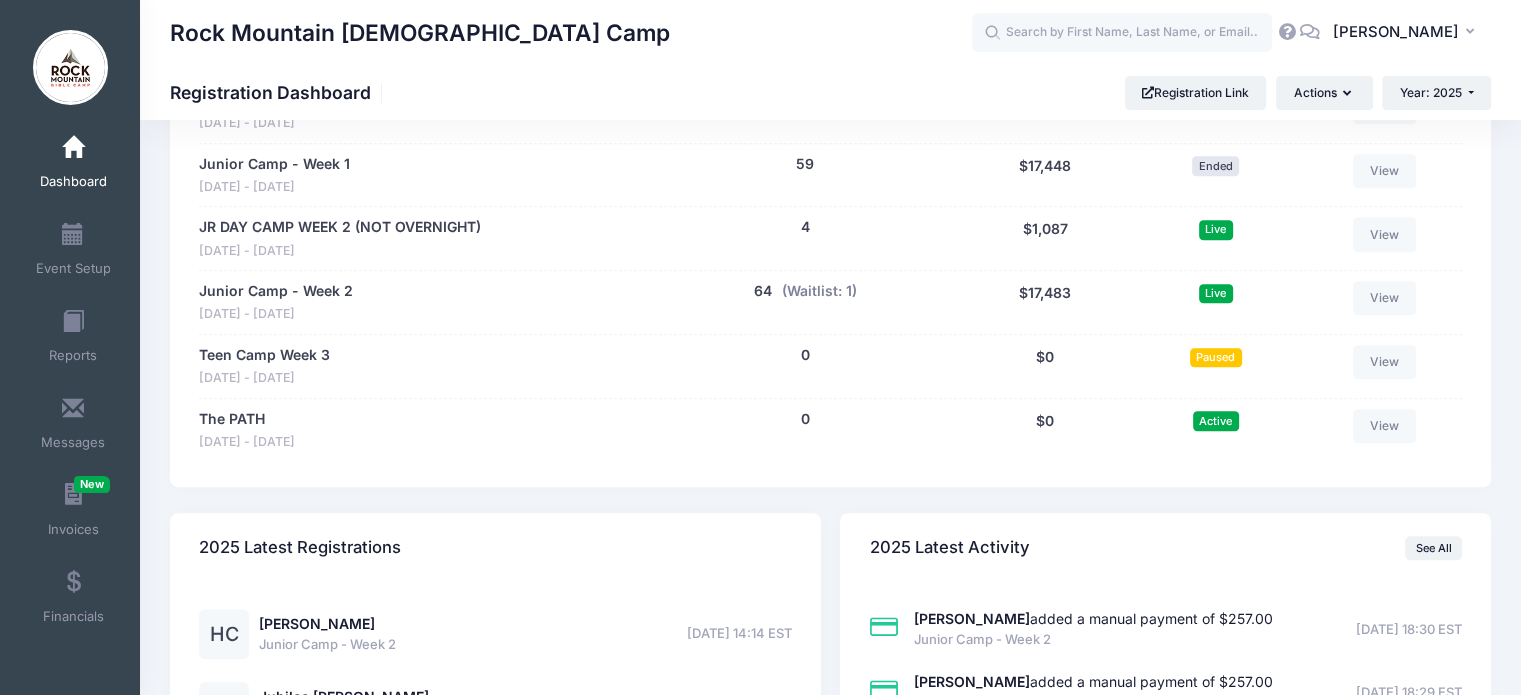 scroll, scrollTop: 1402, scrollLeft: 0, axis: vertical 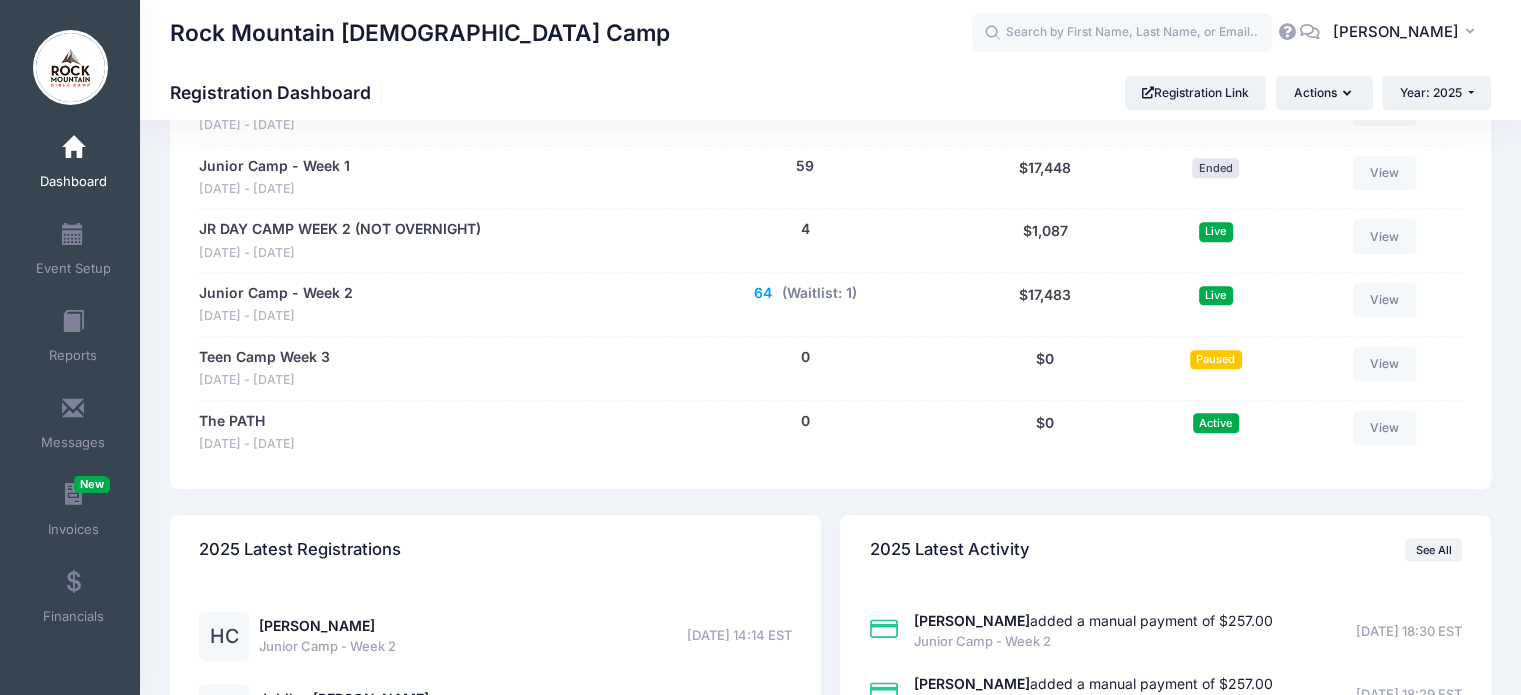 click on "64" at bounding box center (763, 293) 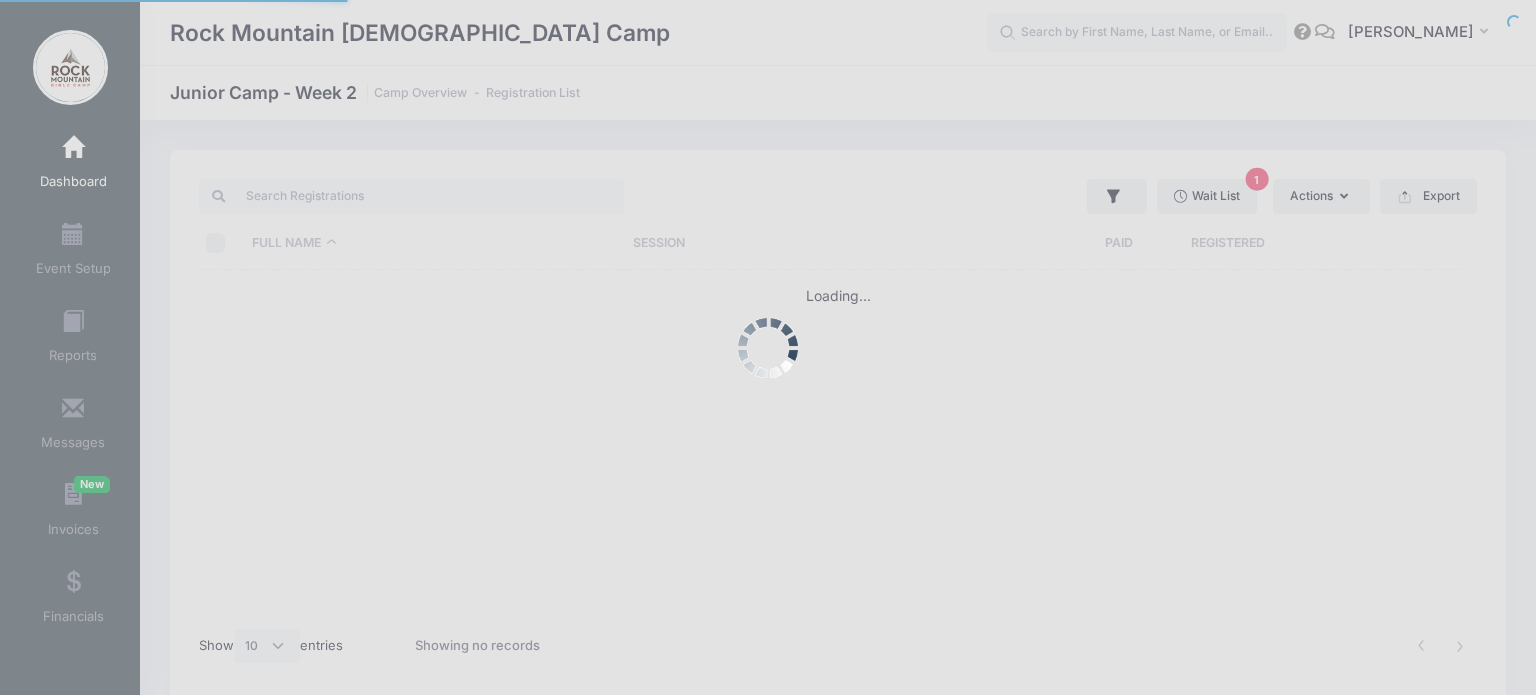 select on "10" 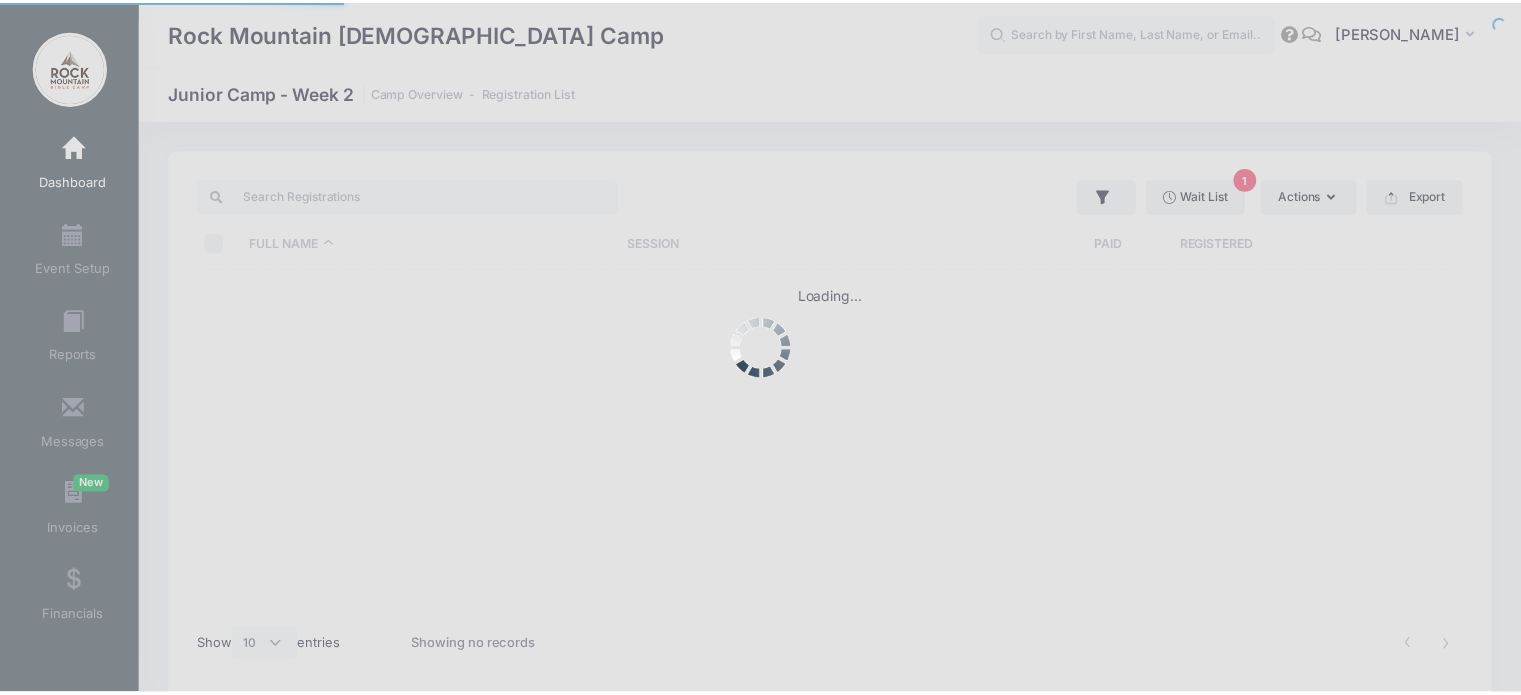 scroll, scrollTop: 0, scrollLeft: 0, axis: both 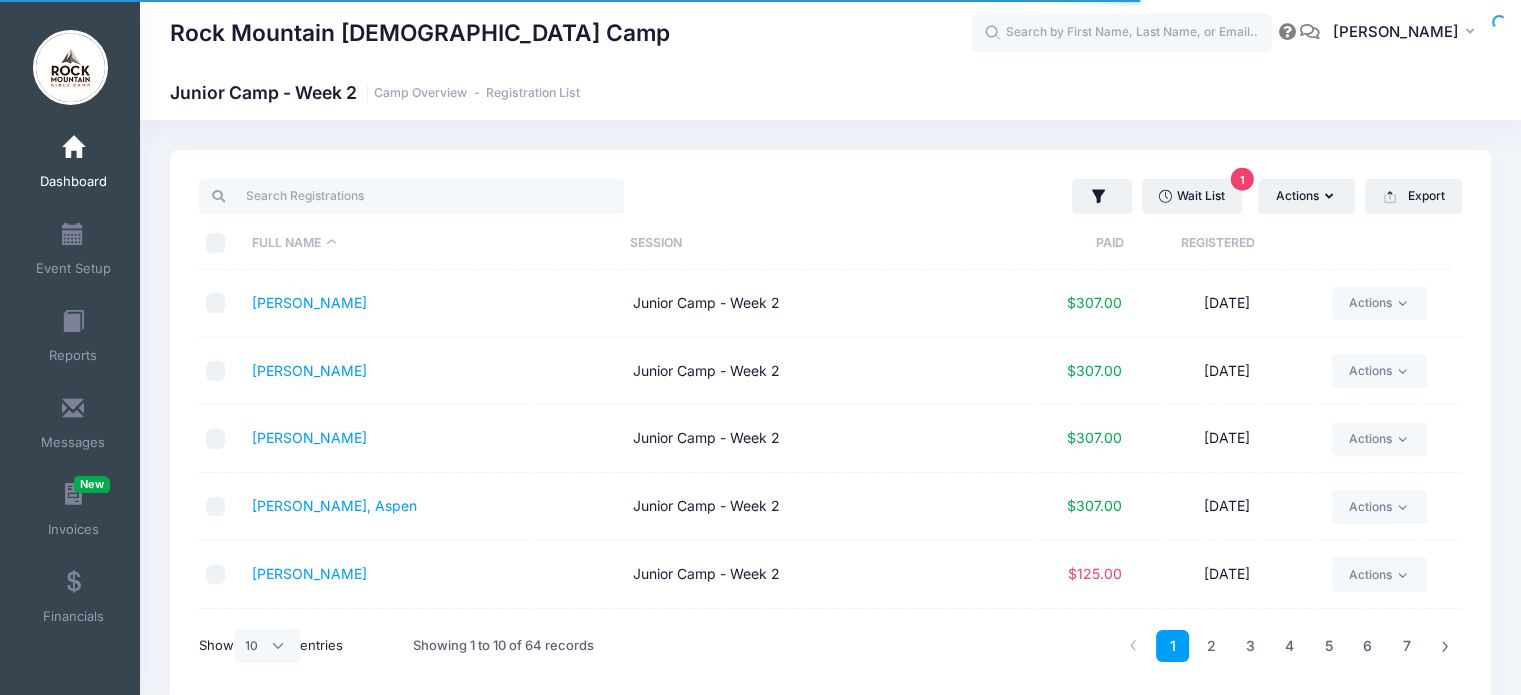 click on "Paid" at bounding box center (1061, 243) 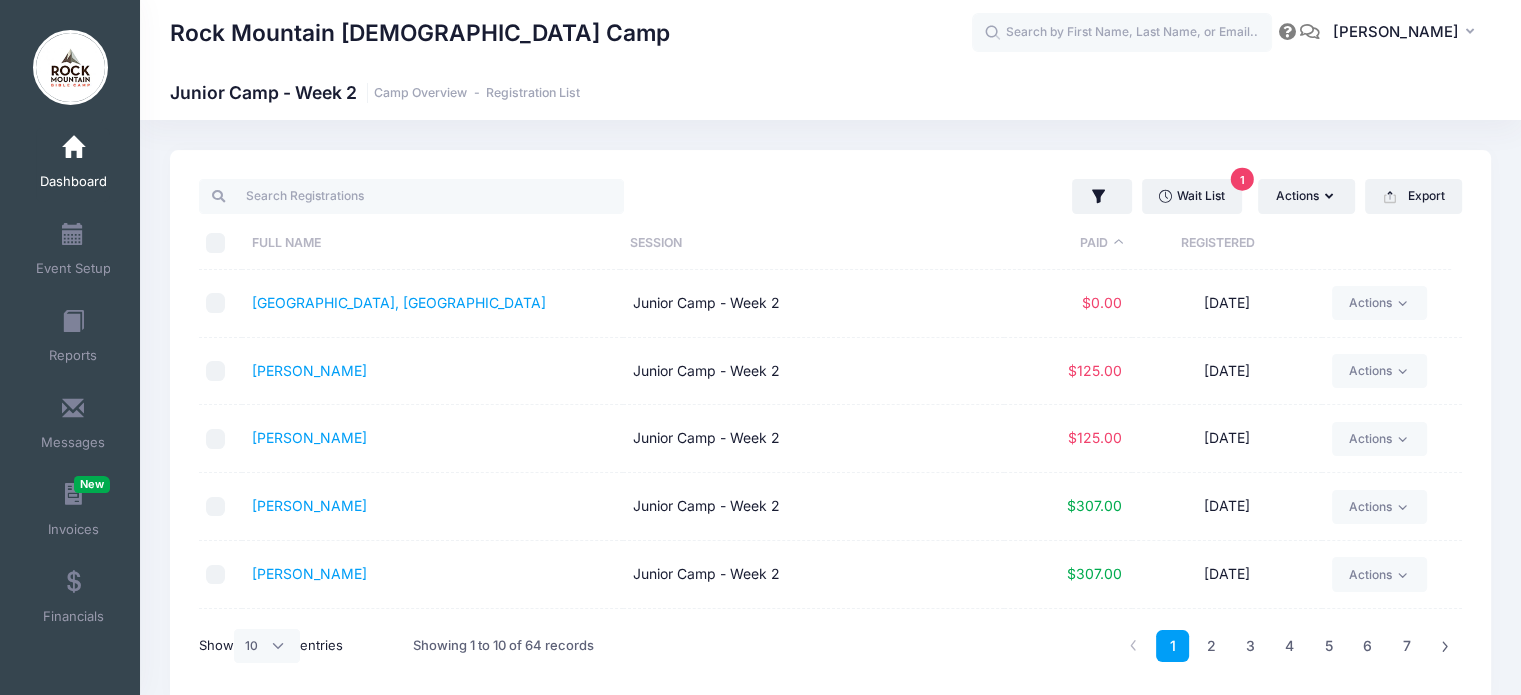 scroll, scrollTop: 330, scrollLeft: 0, axis: vertical 